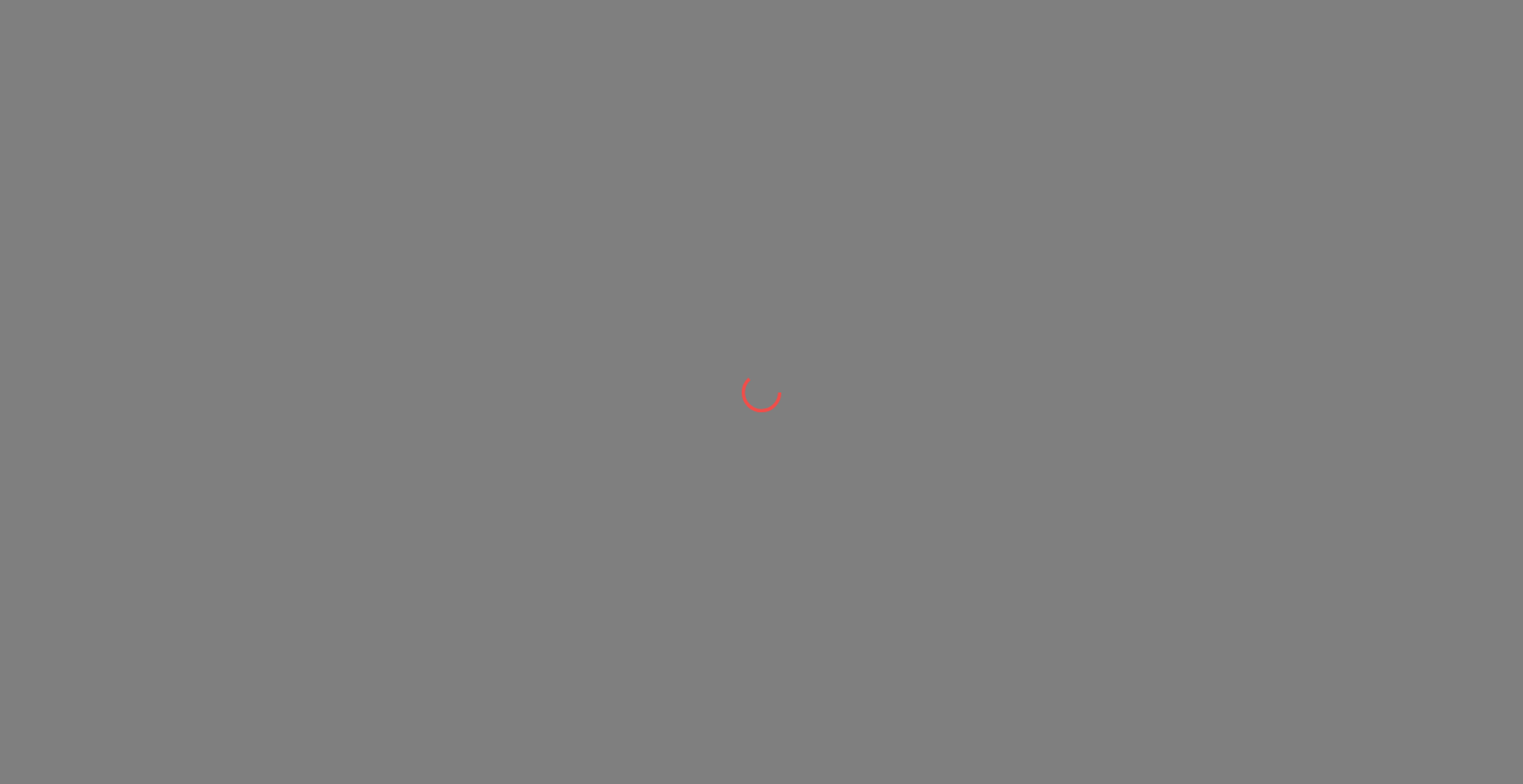 scroll, scrollTop: 0, scrollLeft: 0, axis: both 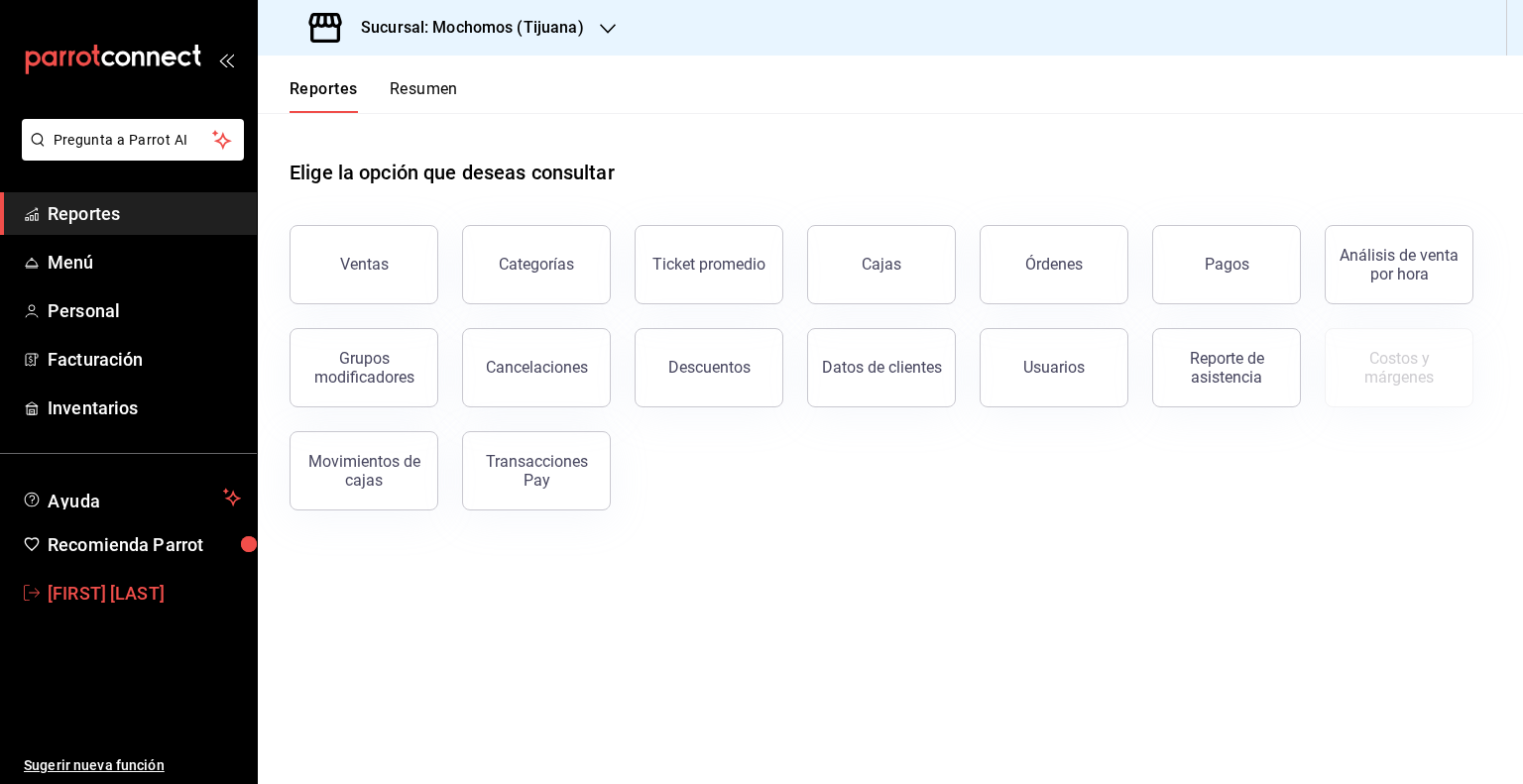 click on "[FIRST] [LAST]" at bounding box center [144, 593] 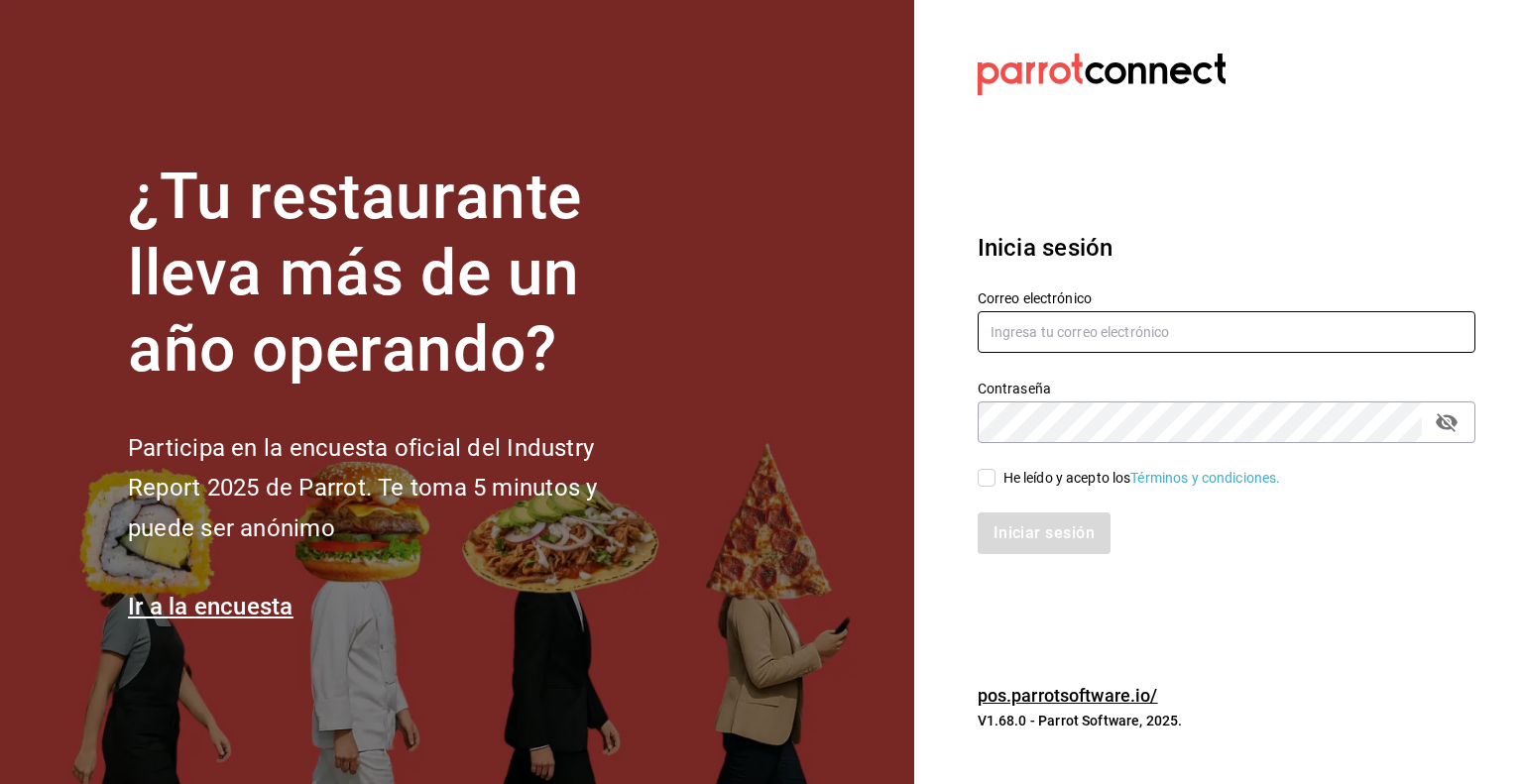 type on "[EMAIL]" 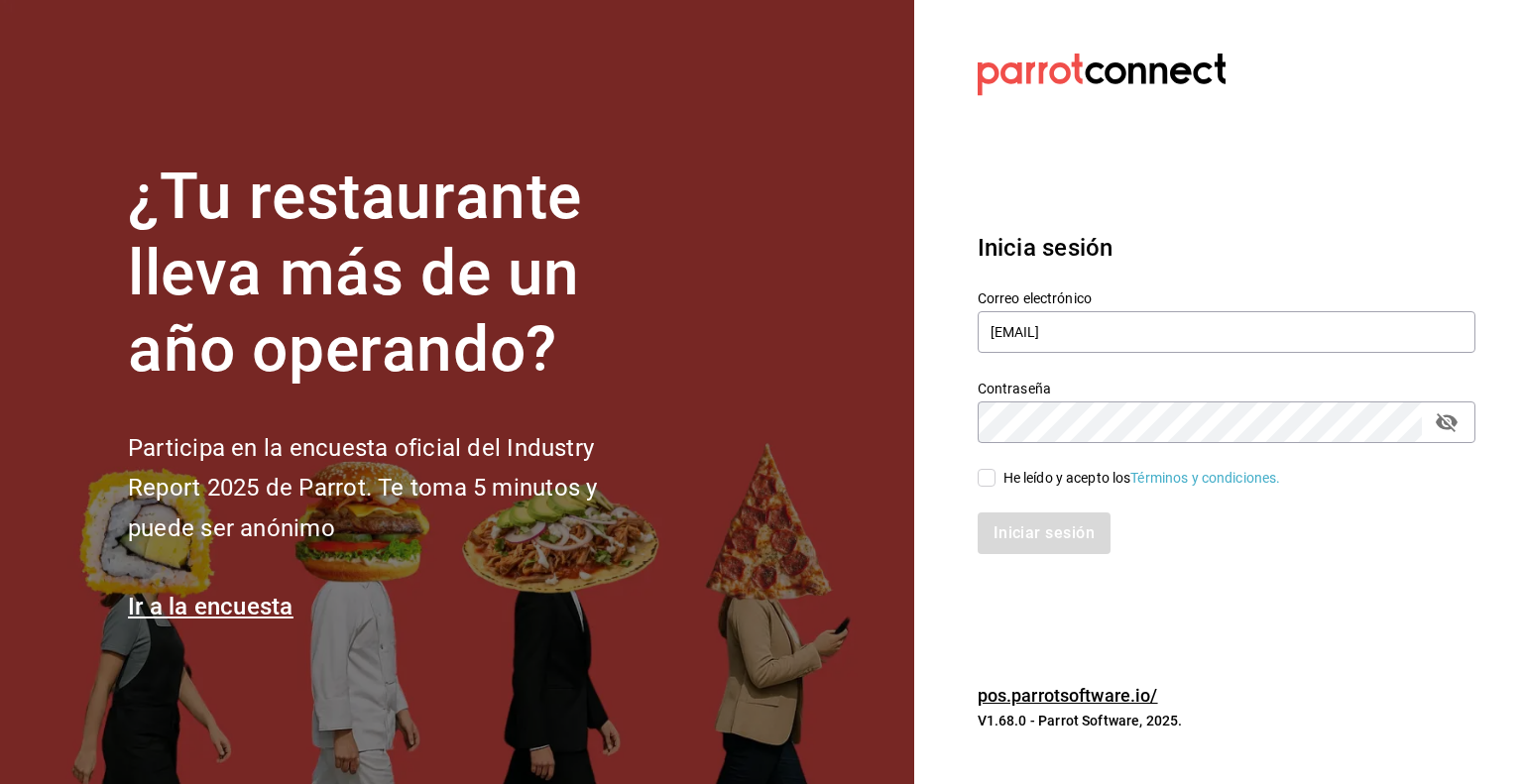 click on "He leído y acepto los  Términos y condiciones." at bounding box center [987, 478] 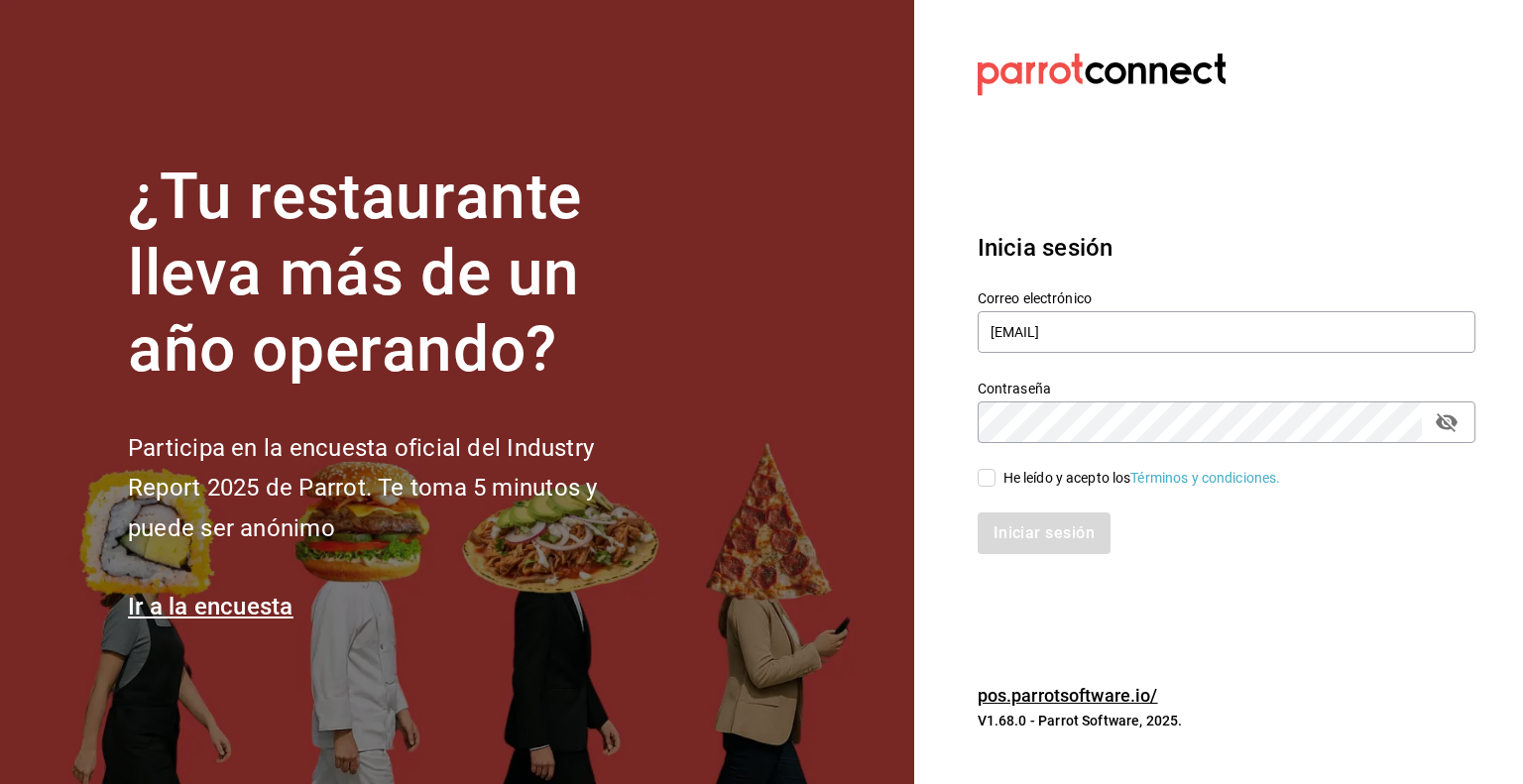 checkbox on "true" 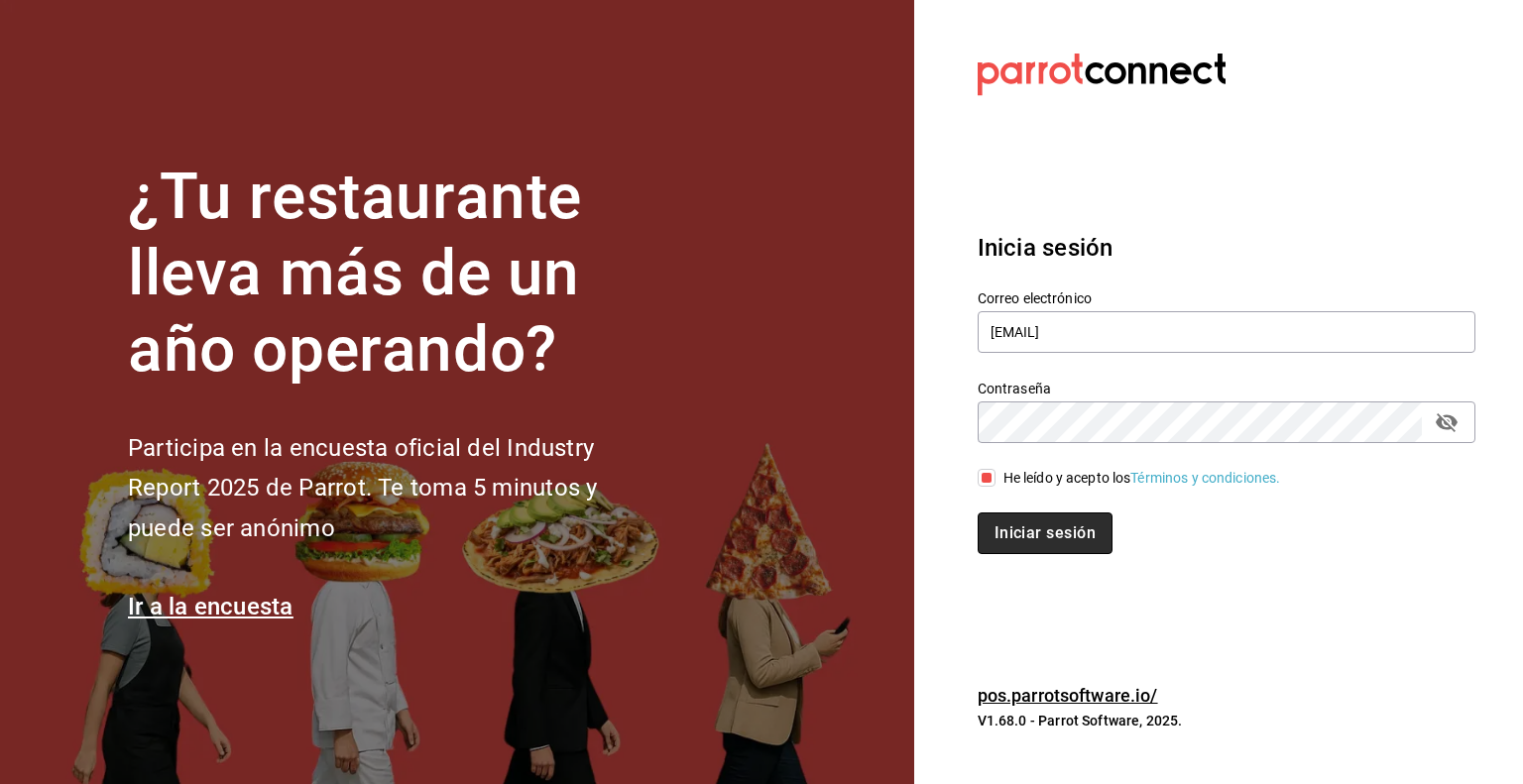 click on "Iniciar sesión" at bounding box center (1045, 533) 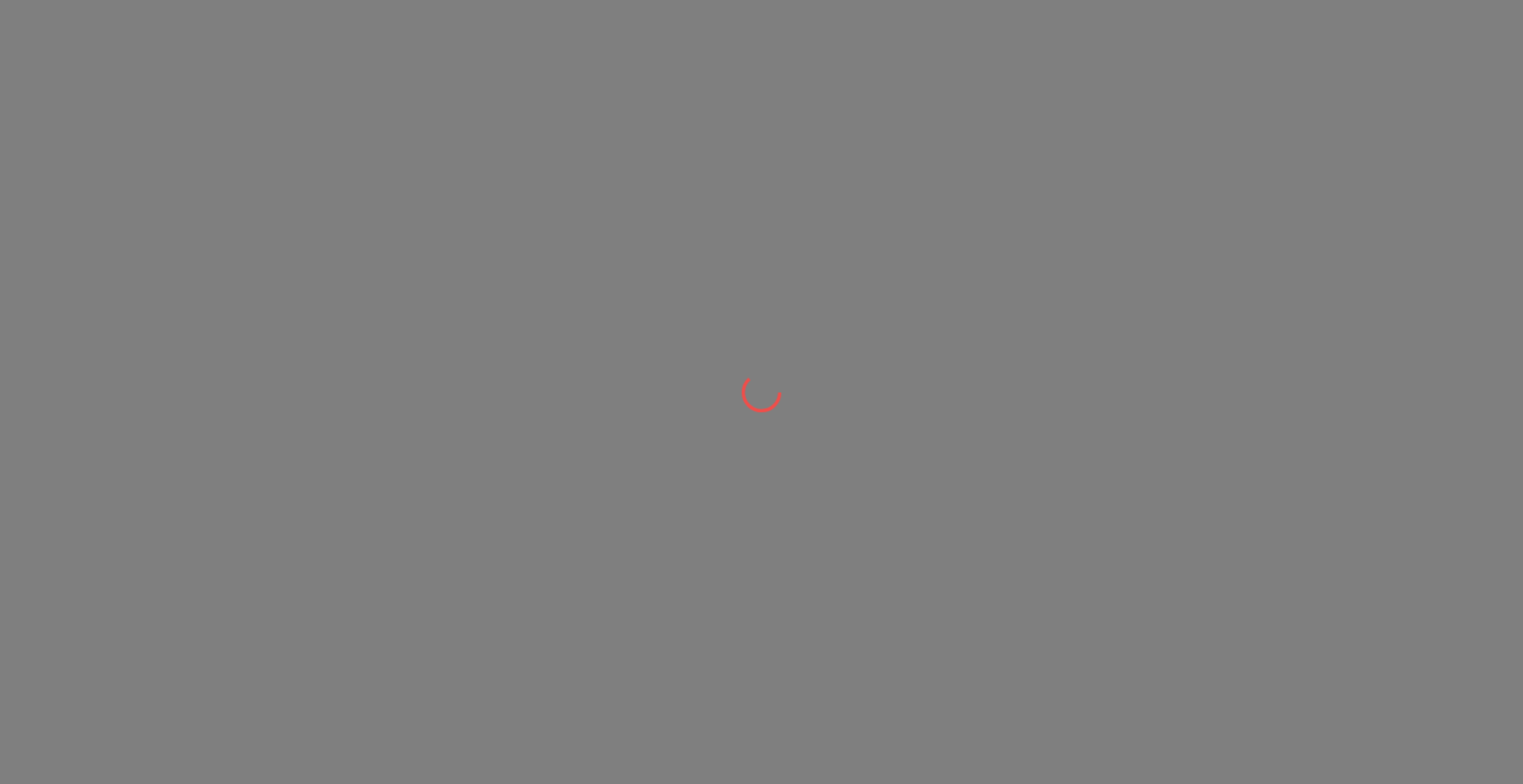 scroll, scrollTop: 0, scrollLeft: 0, axis: both 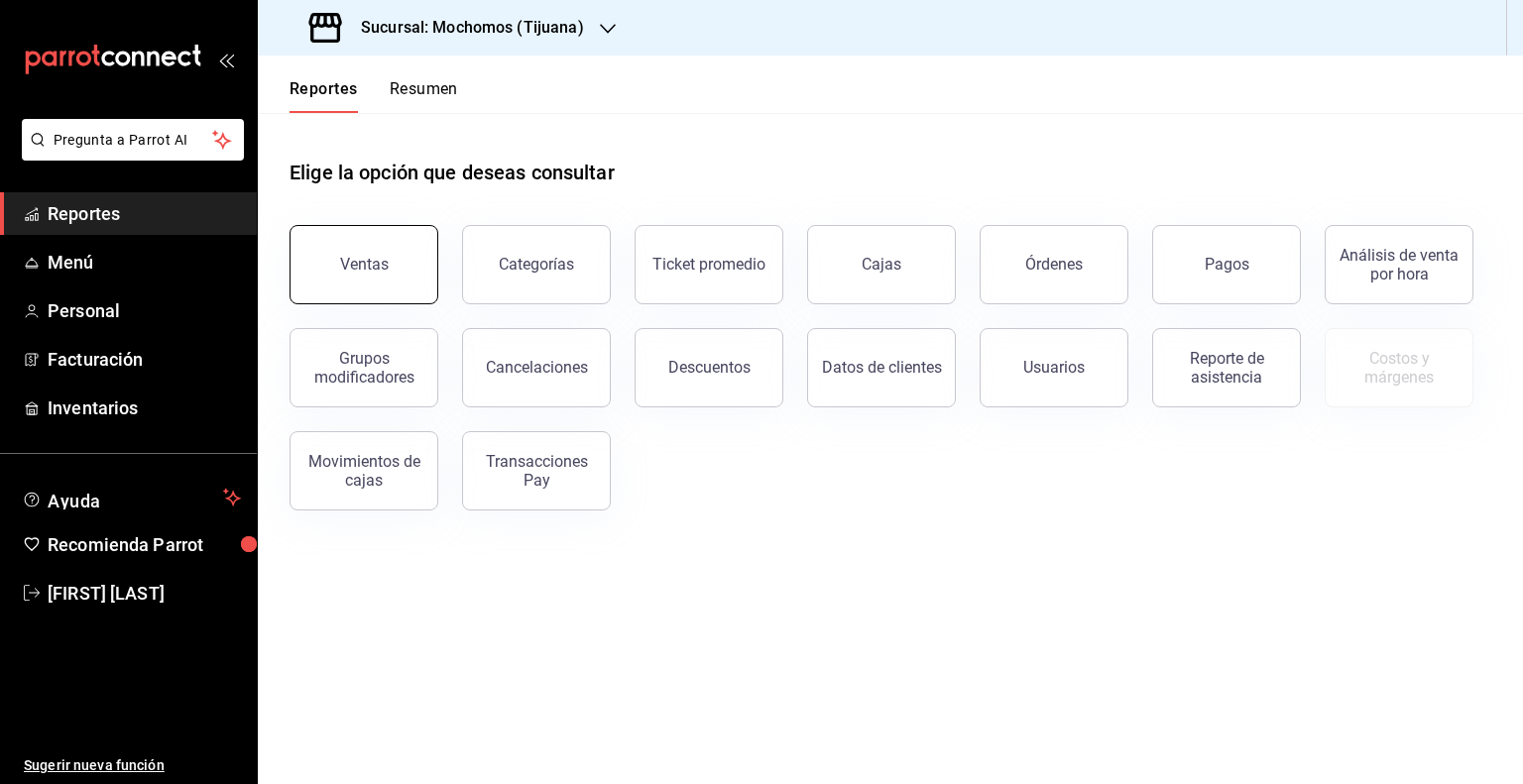 click on "Ventas" at bounding box center (364, 264) 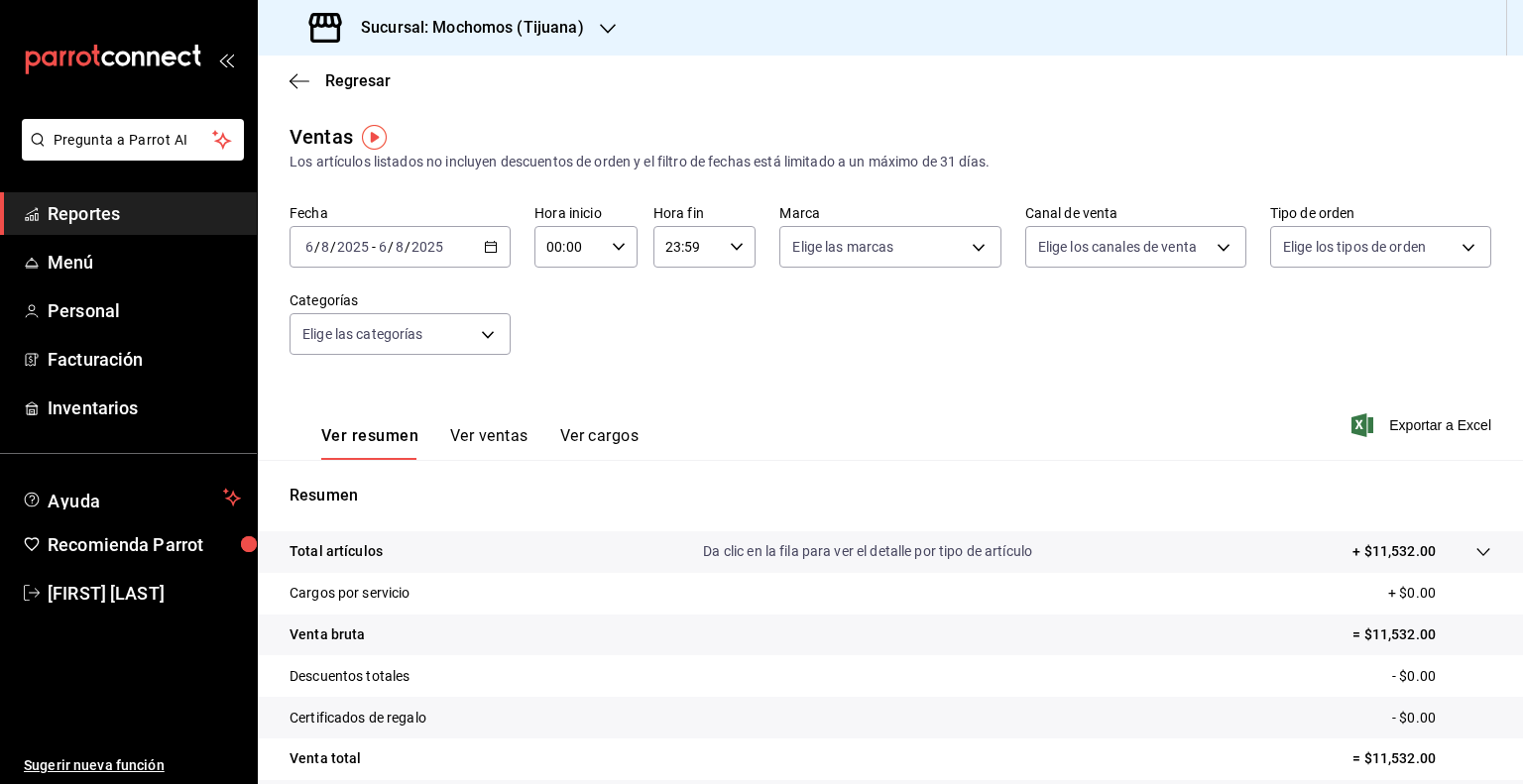 click 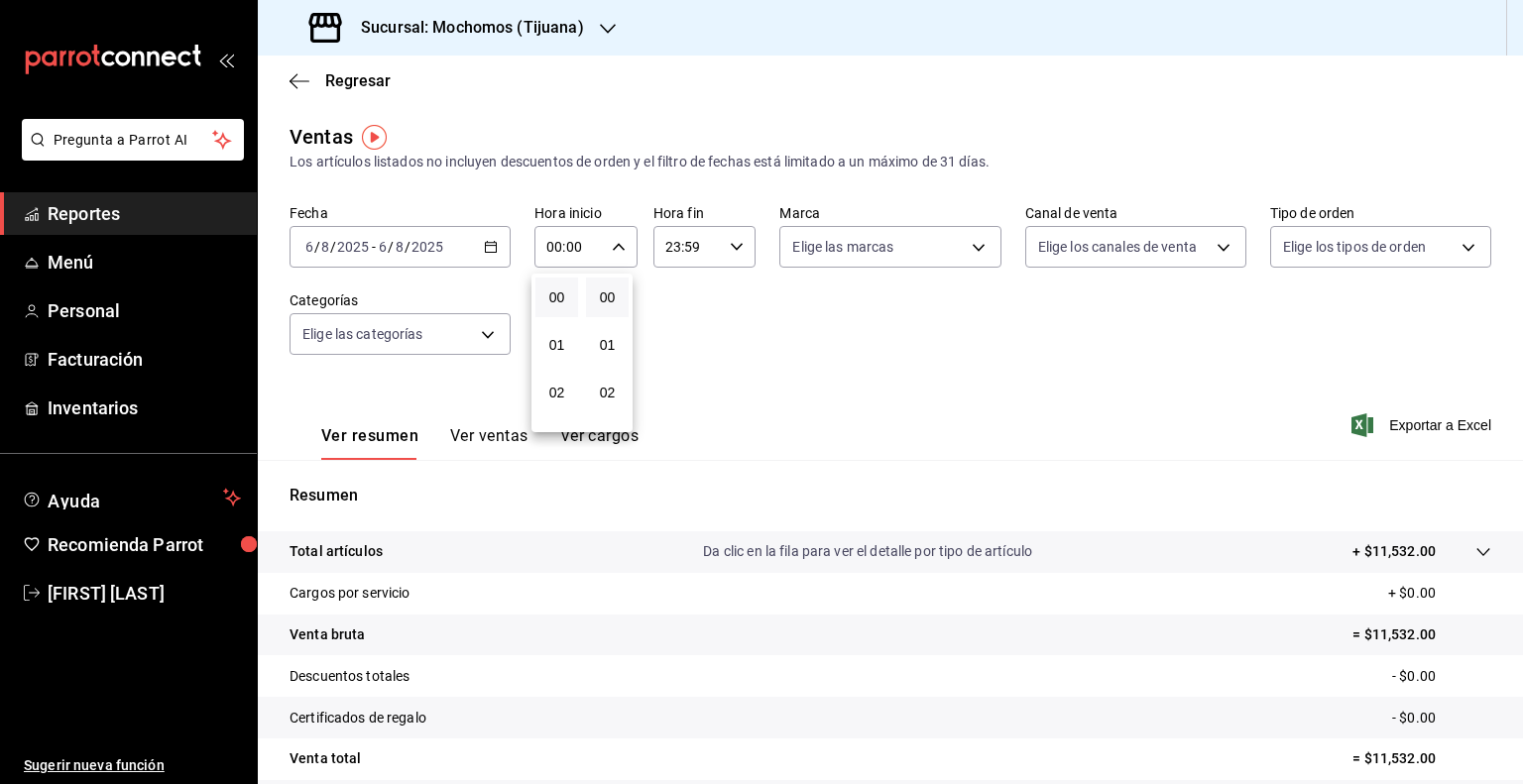 click at bounding box center (762, 392) 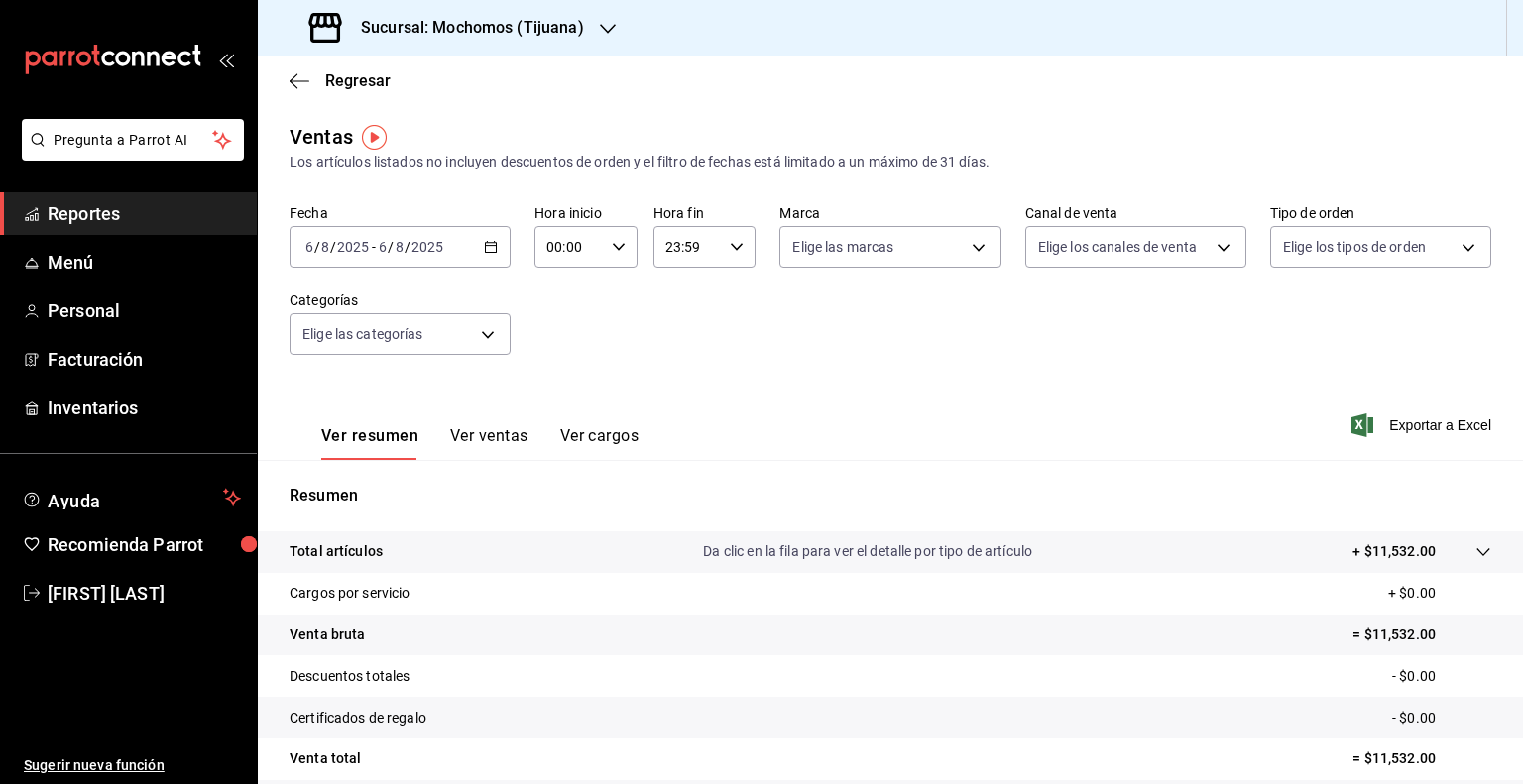 click on "2025-08-06 6 / 8 / 2025 - 2025-08-06 6 / 8 / 2025" at bounding box center [400, 247] 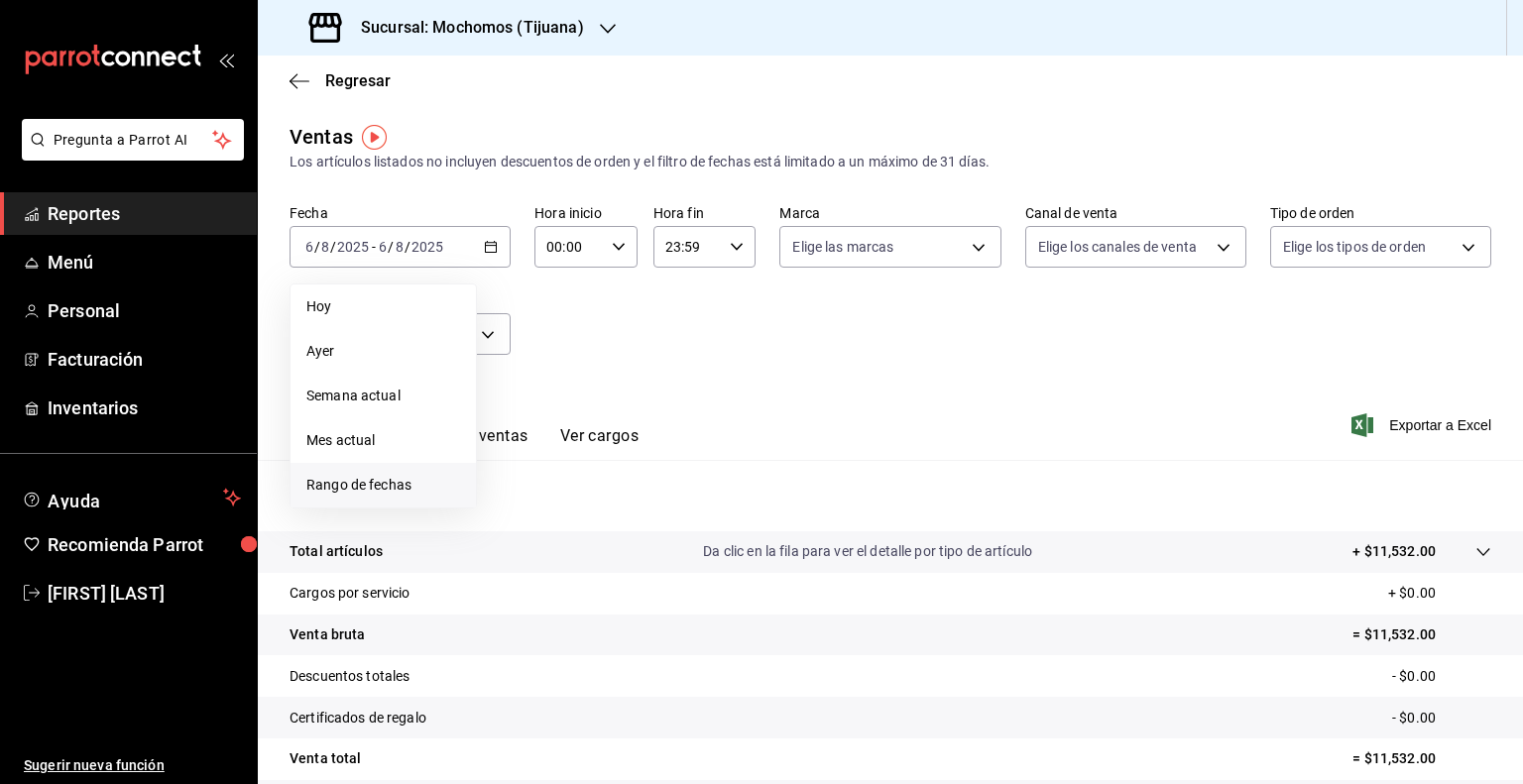 click on "Rango de fechas" at bounding box center [383, 485] 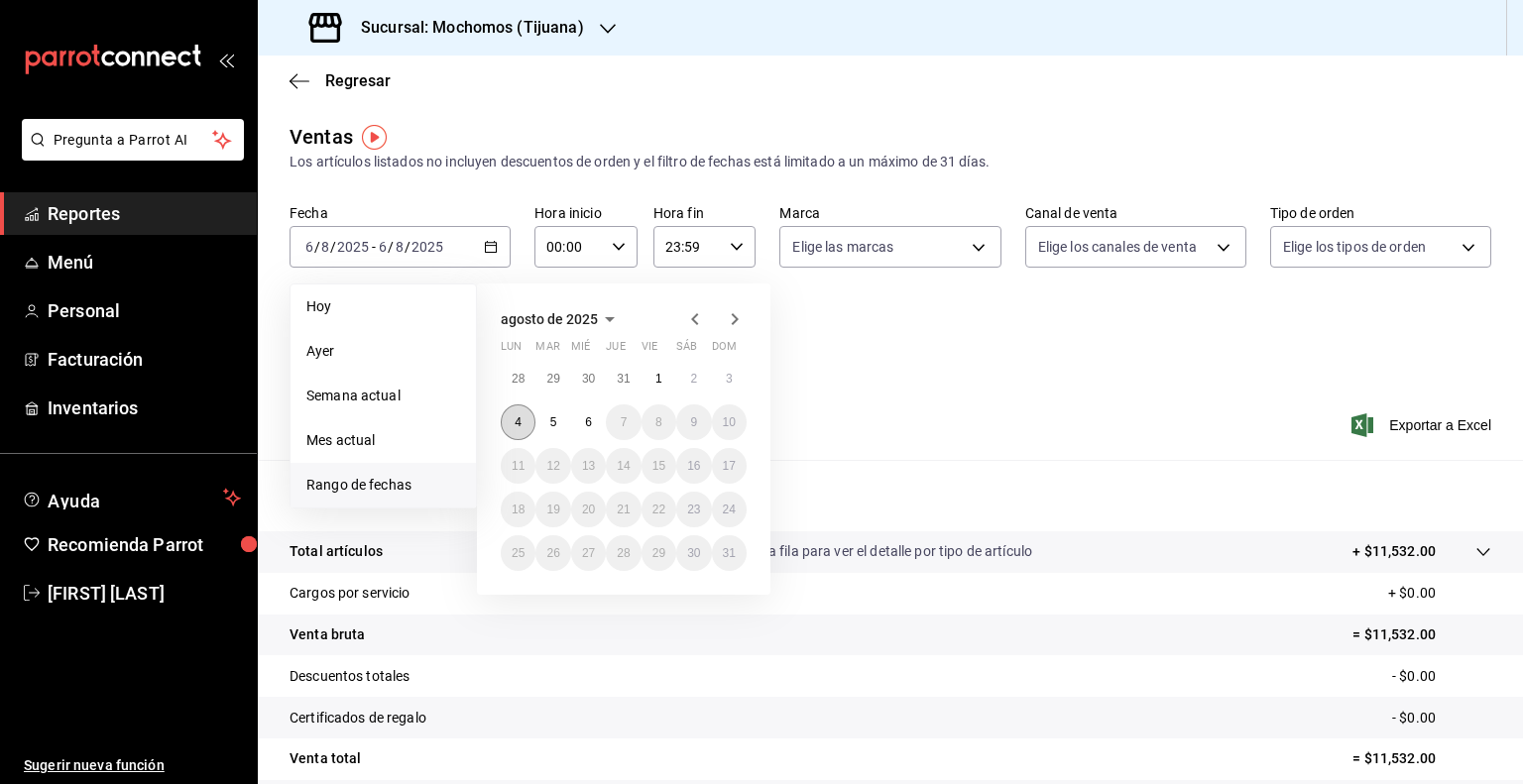 click on "4" at bounding box center [518, 422] 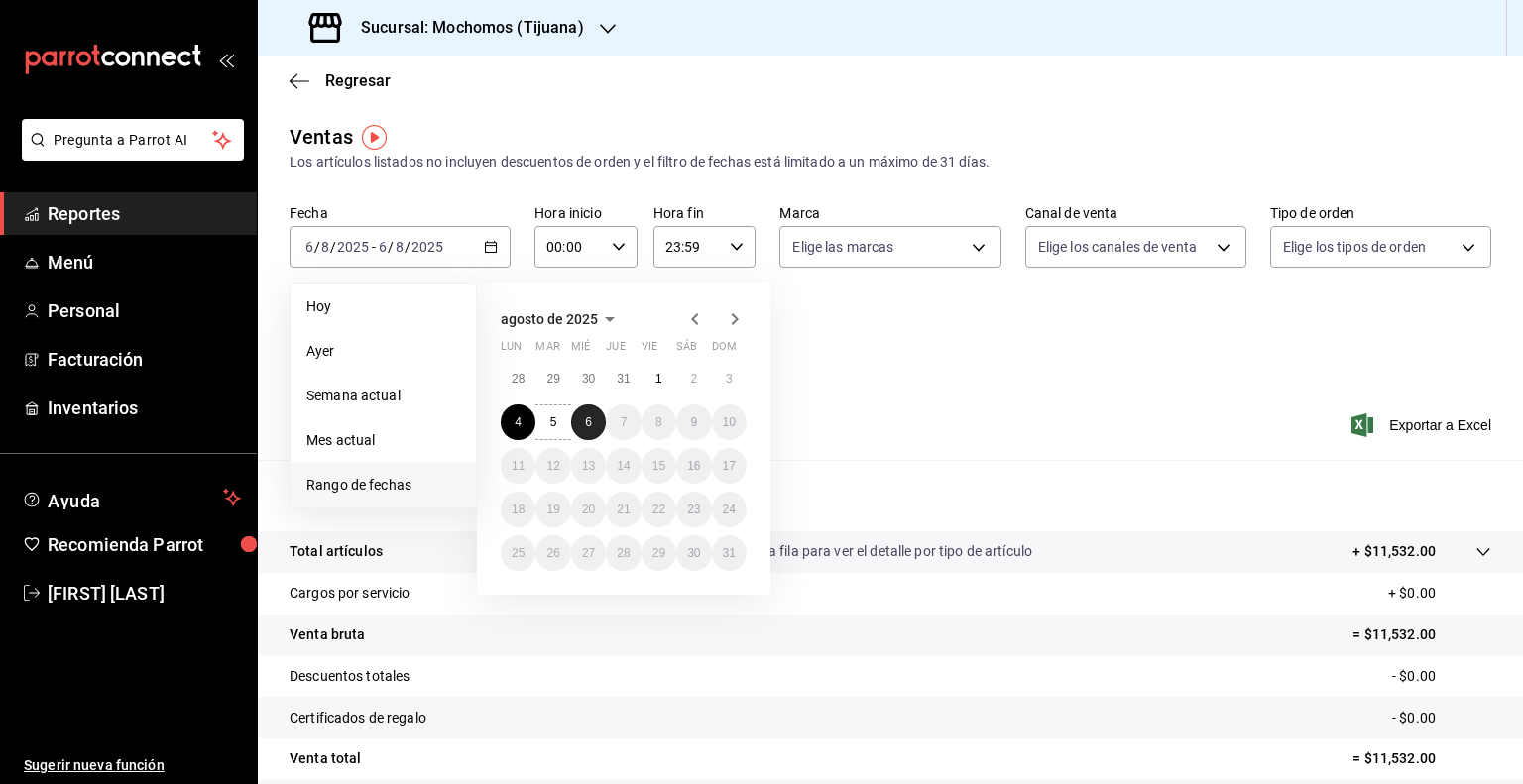 click on "6" at bounding box center [588, 422] 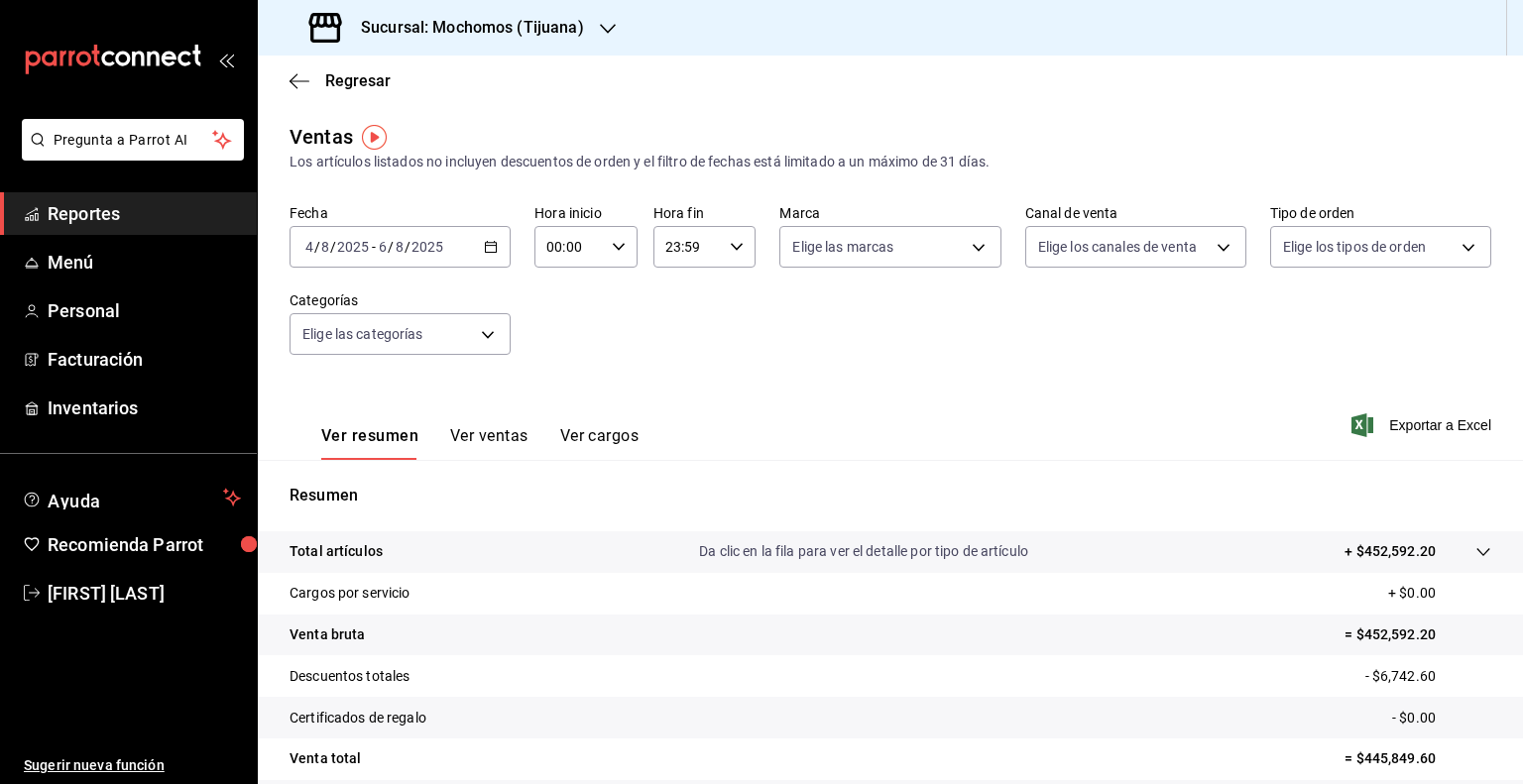click on "00:00" at bounding box center [569, 247] 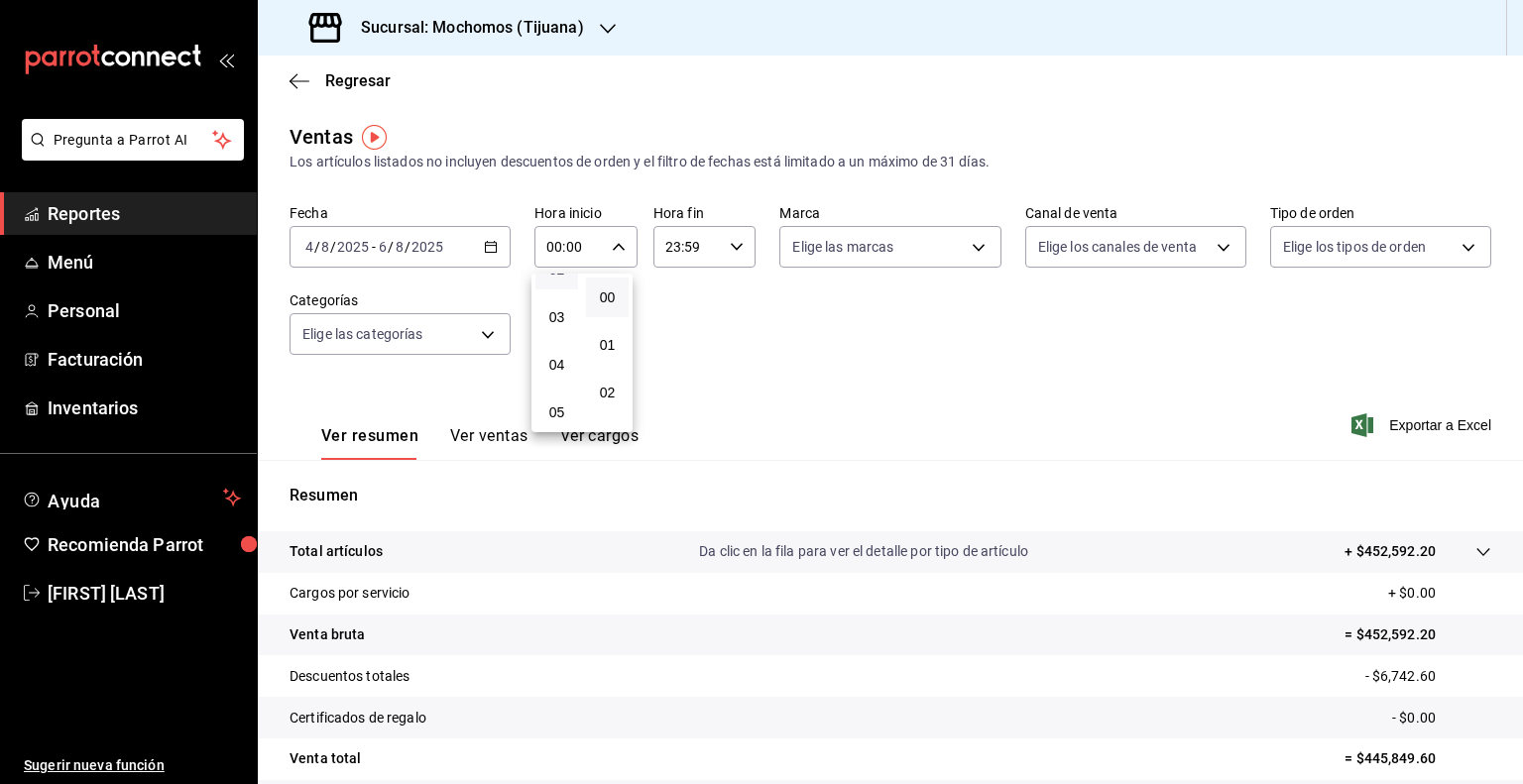 scroll, scrollTop: 127, scrollLeft: 0, axis: vertical 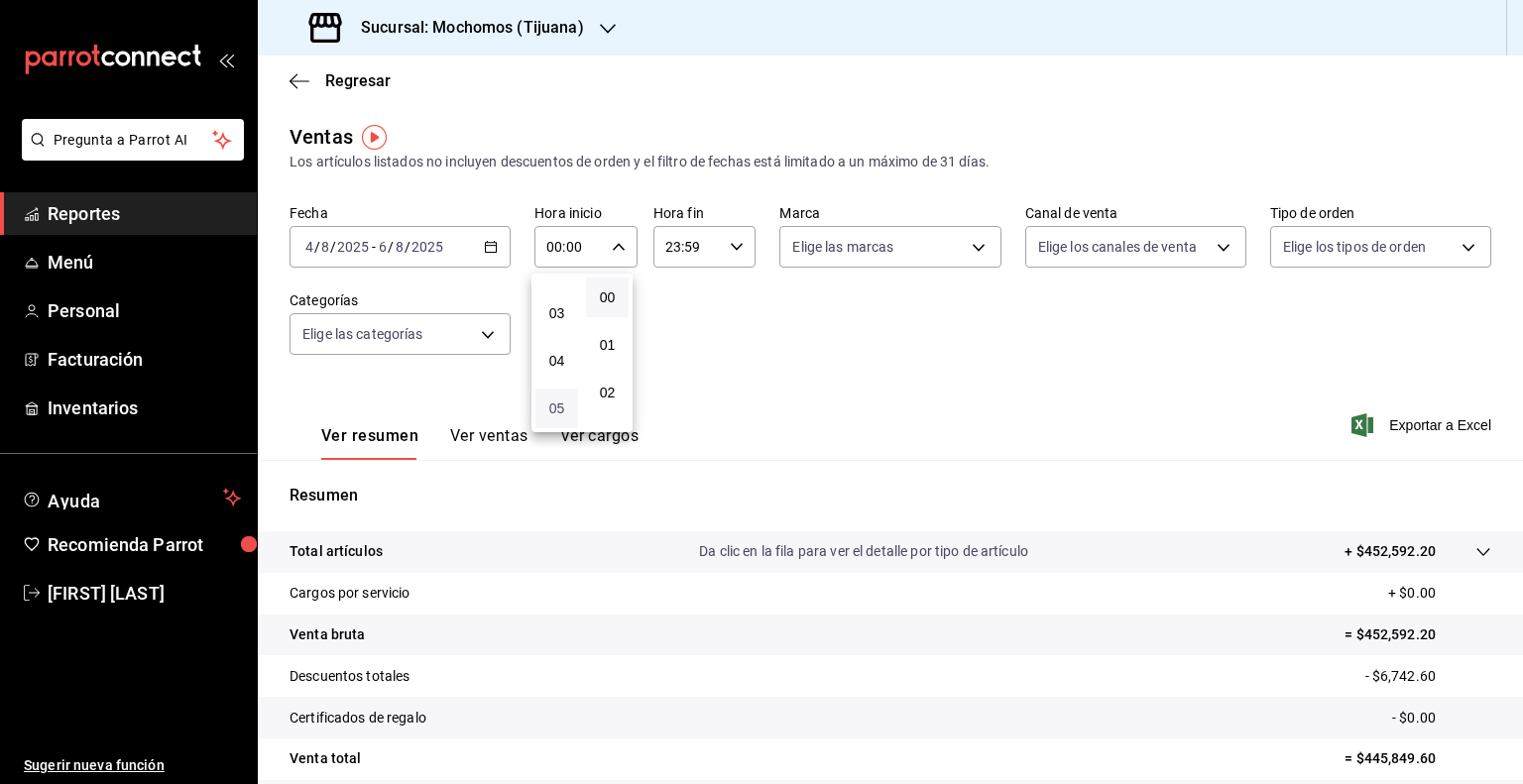 click on "05" at bounding box center (556, 408) 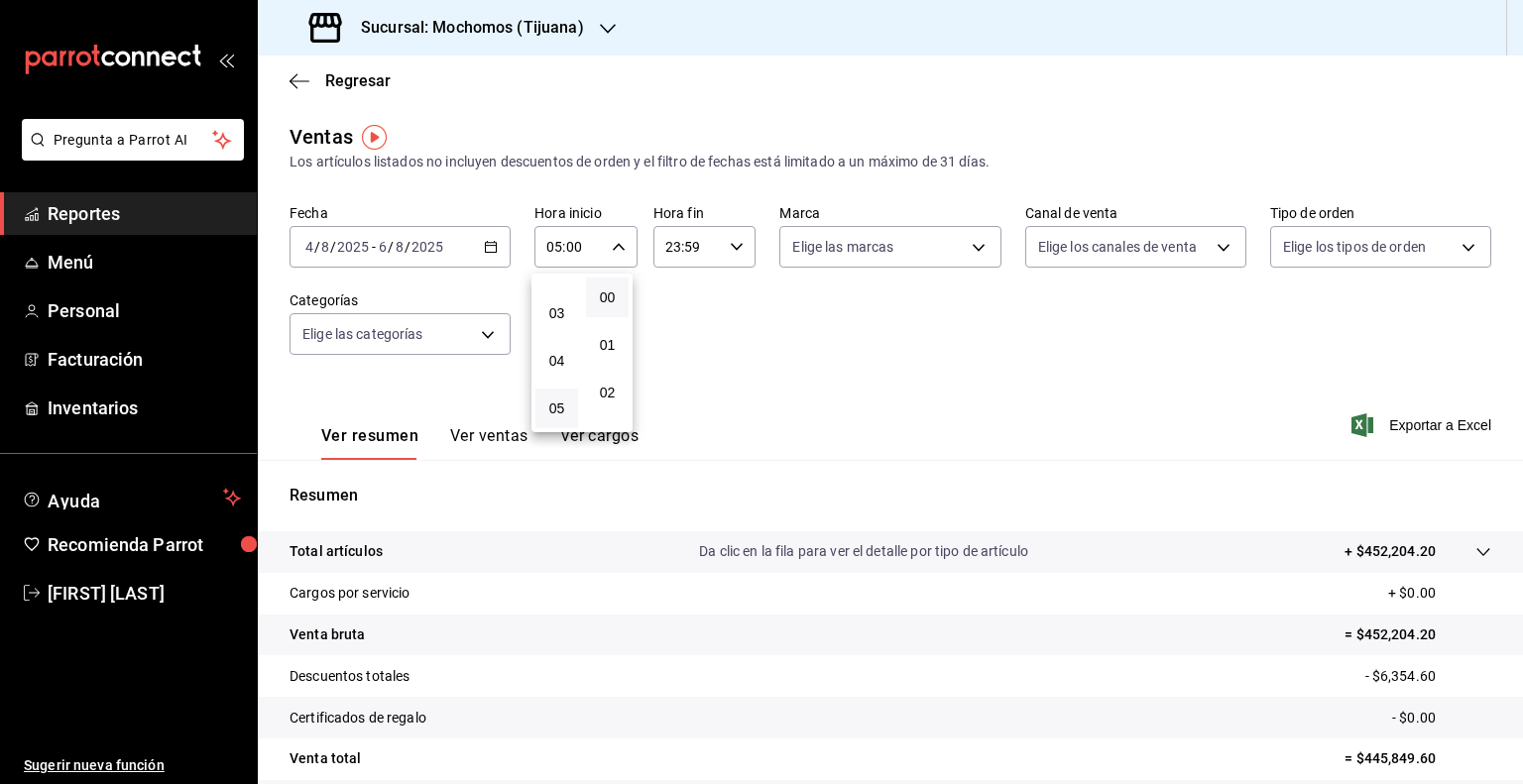 click at bounding box center (762, 392) 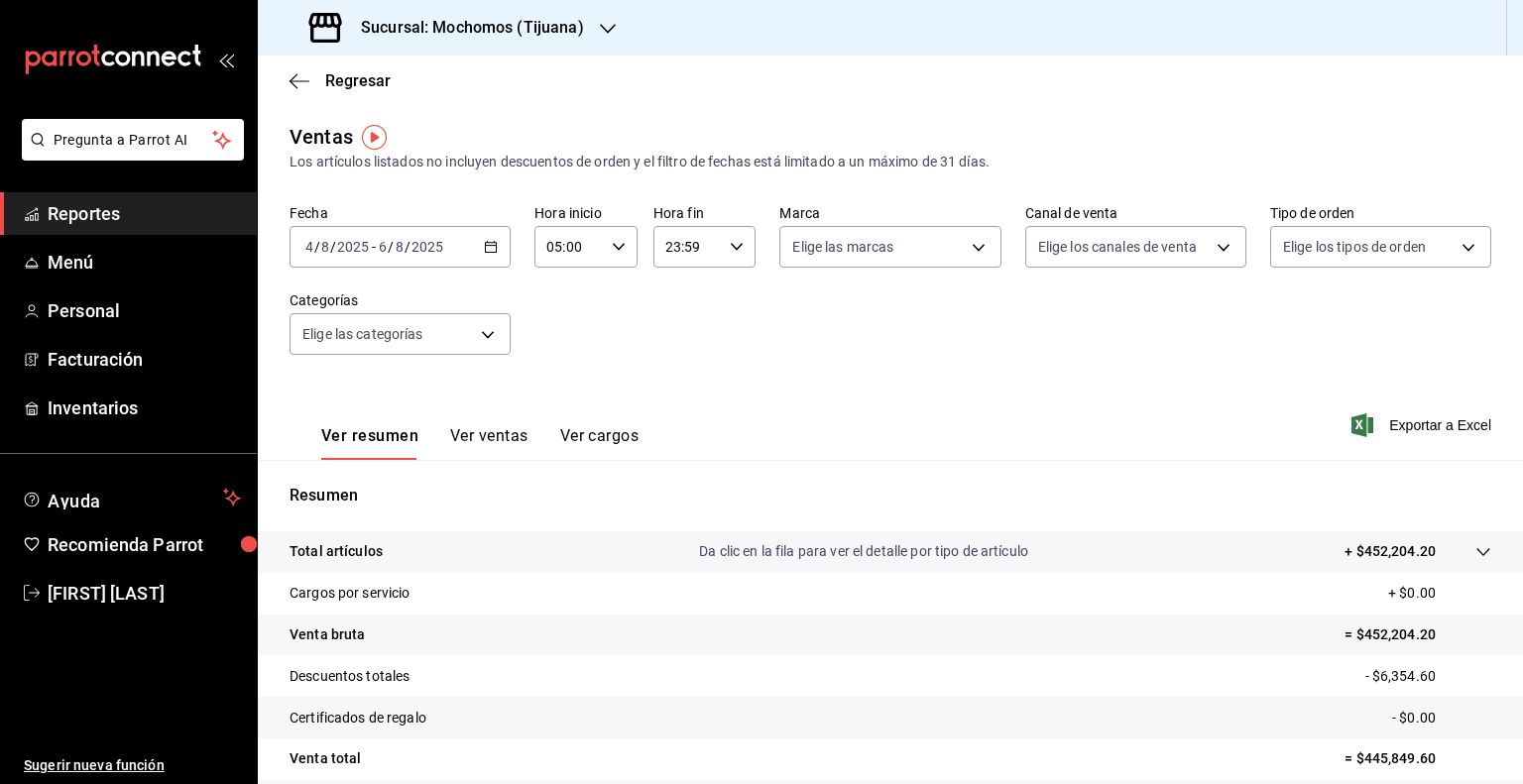 click 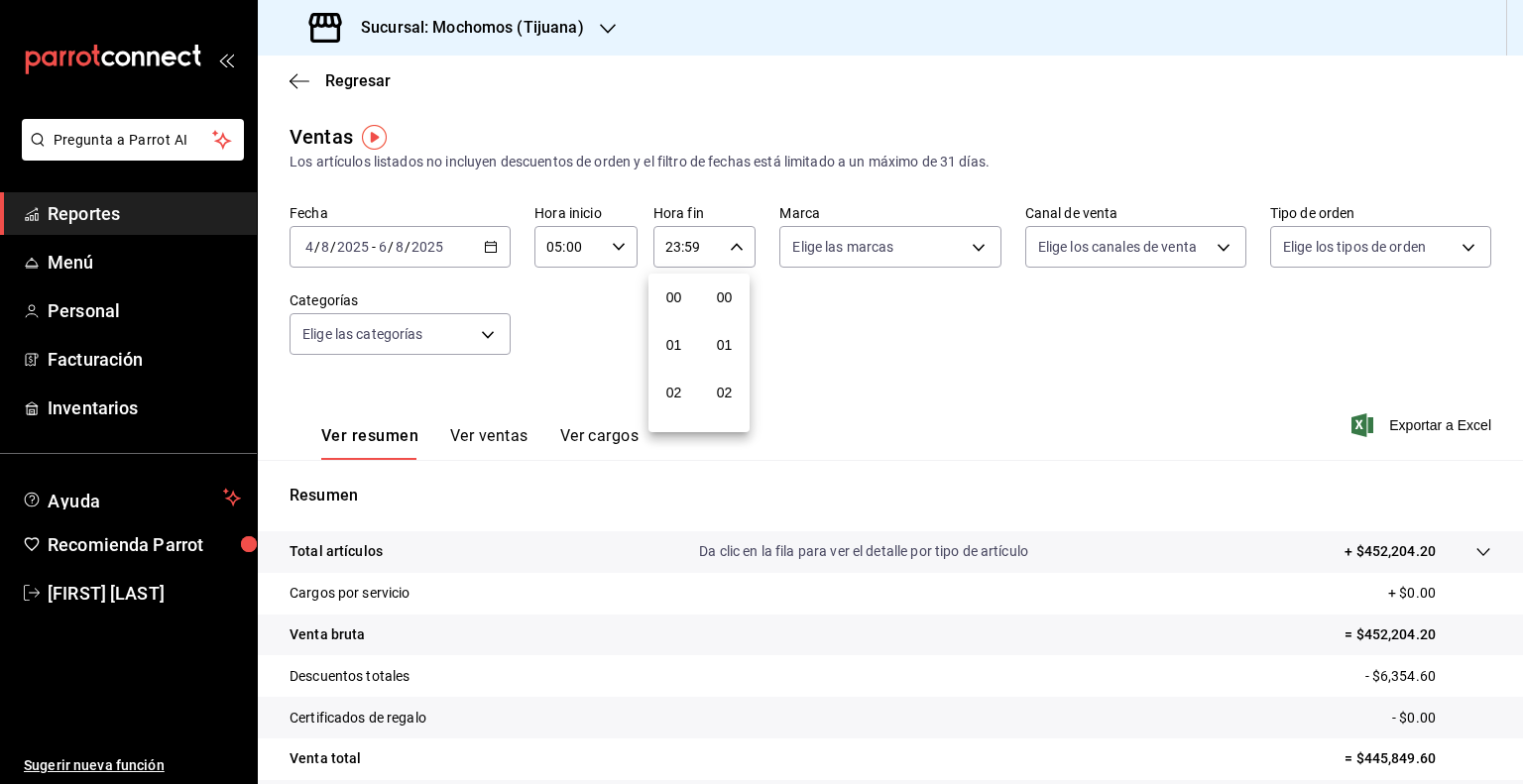 scroll, scrollTop: 1002, scrollLeft: 0, axis: vertical 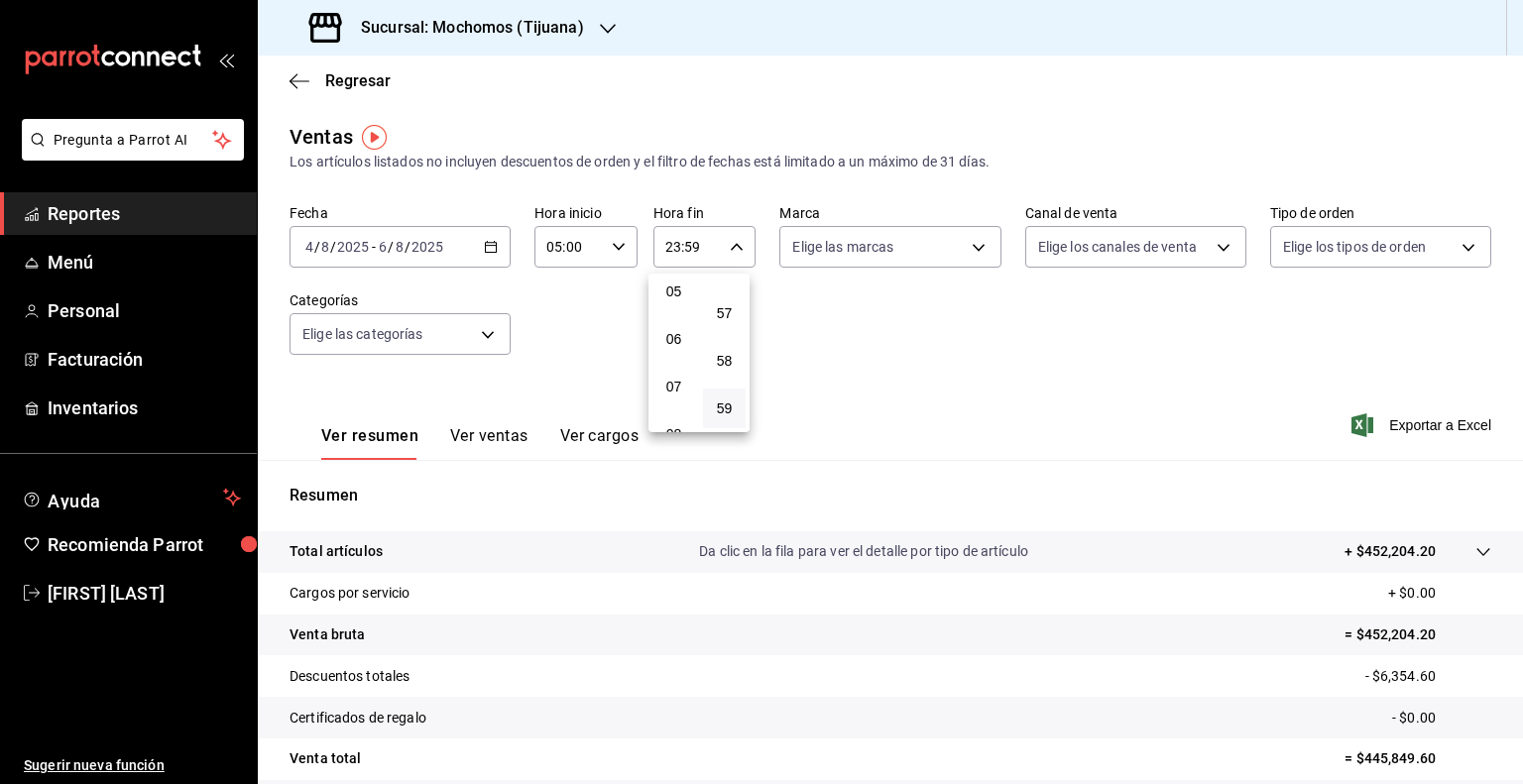 click on "05" at bounding box center (673, 291) 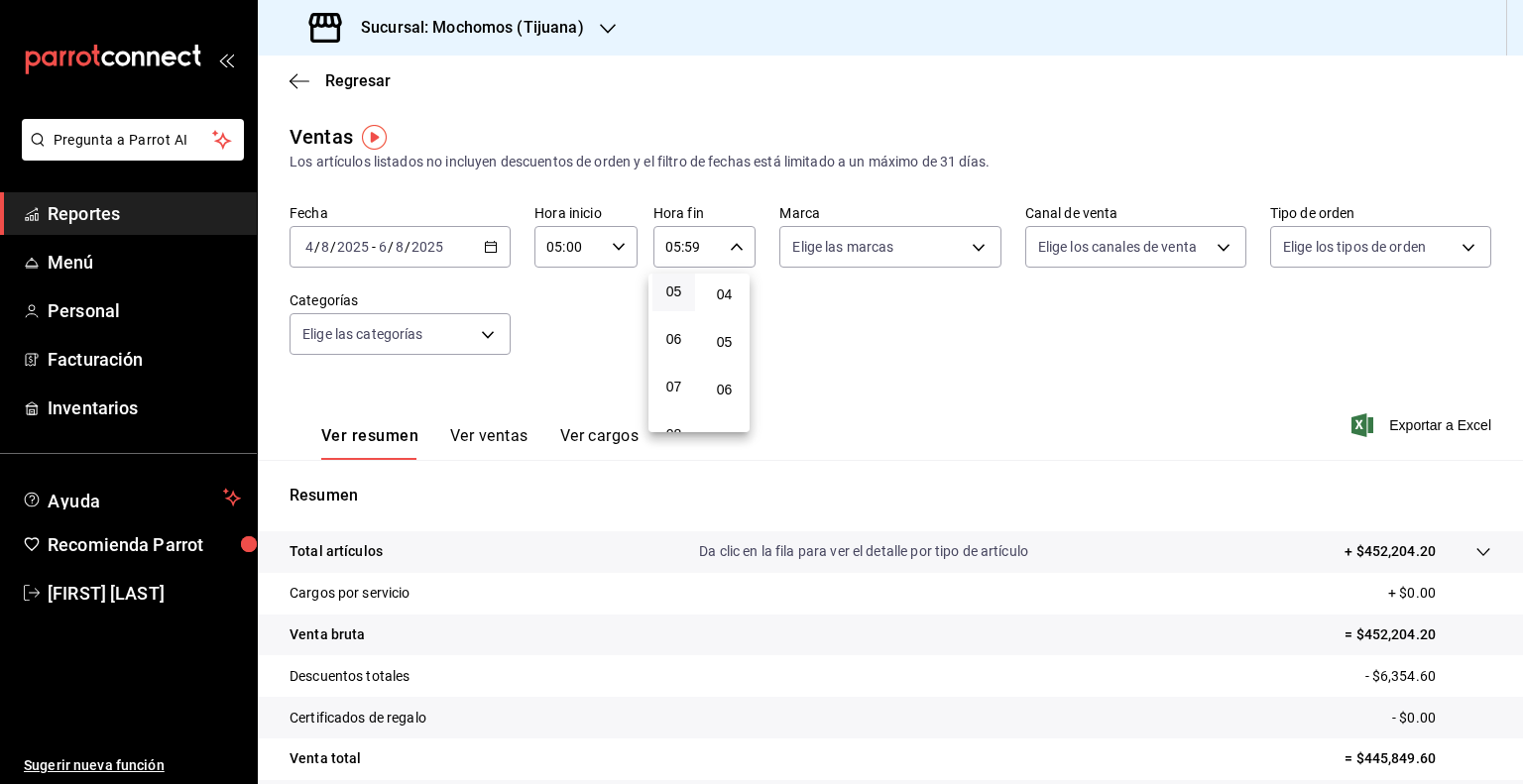 scroll, scrollTop: 0, scrollLeft: 0, axis: both 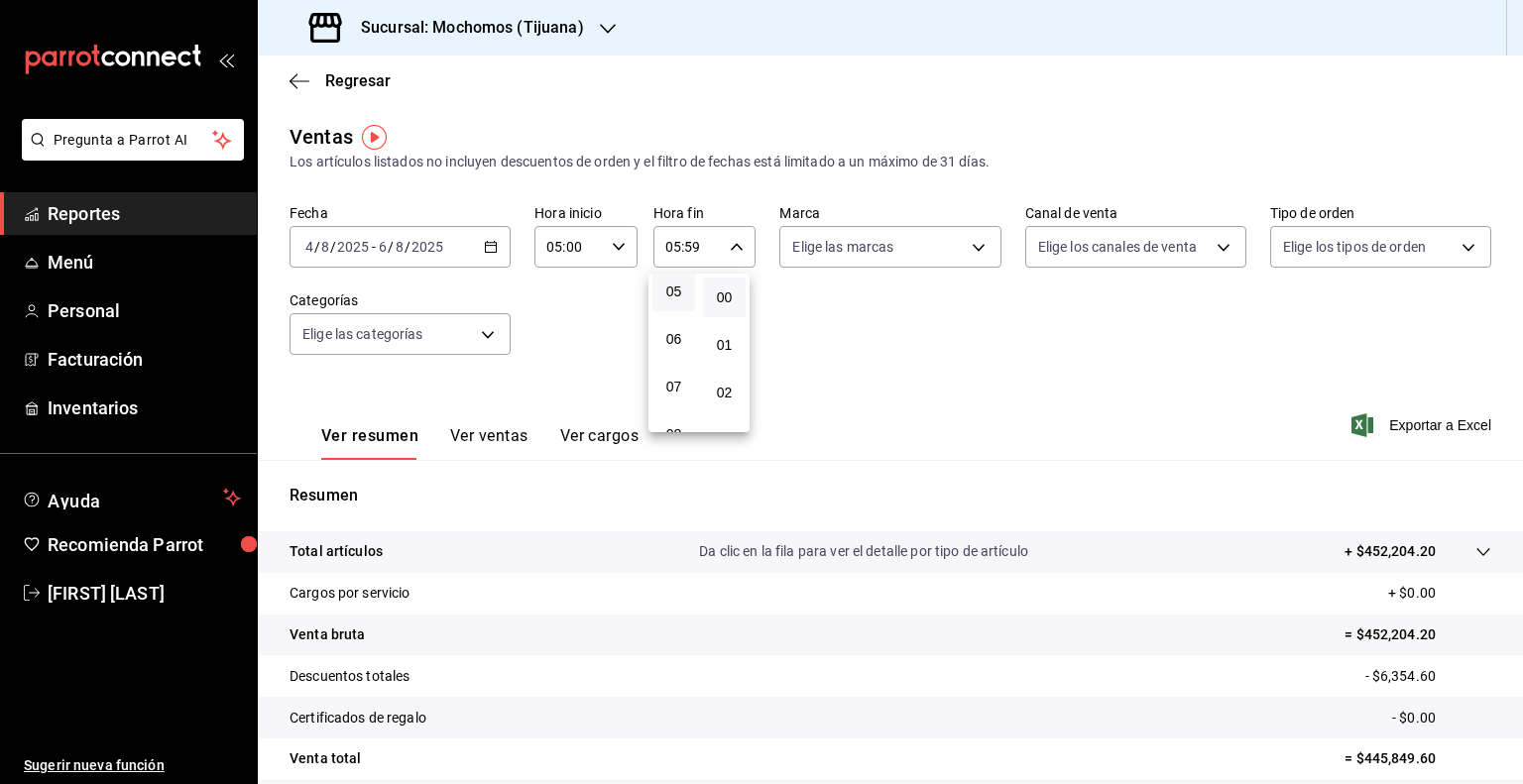 click on "00" at bounding box center [724, 297] 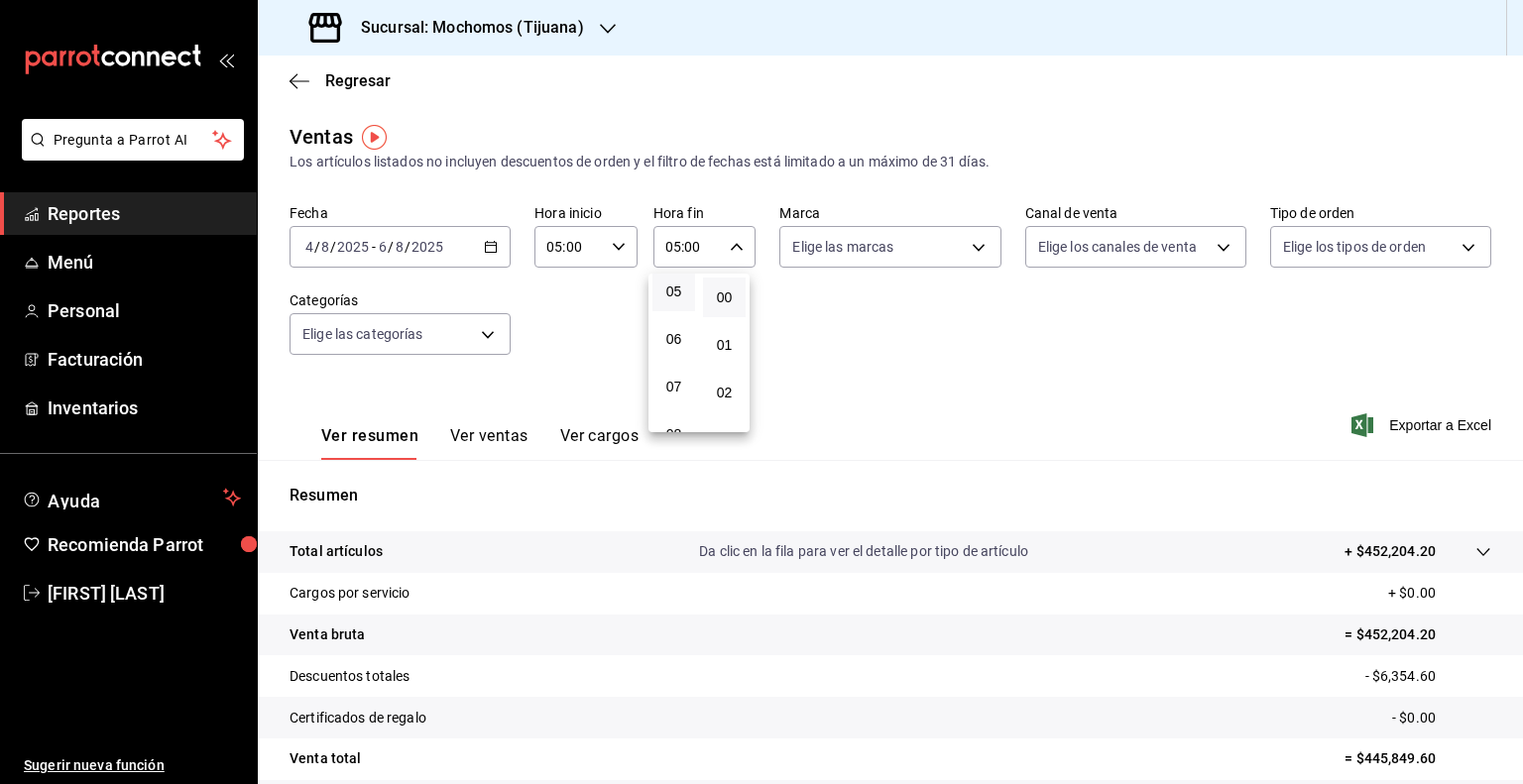 click at bounding box center (762, 392) 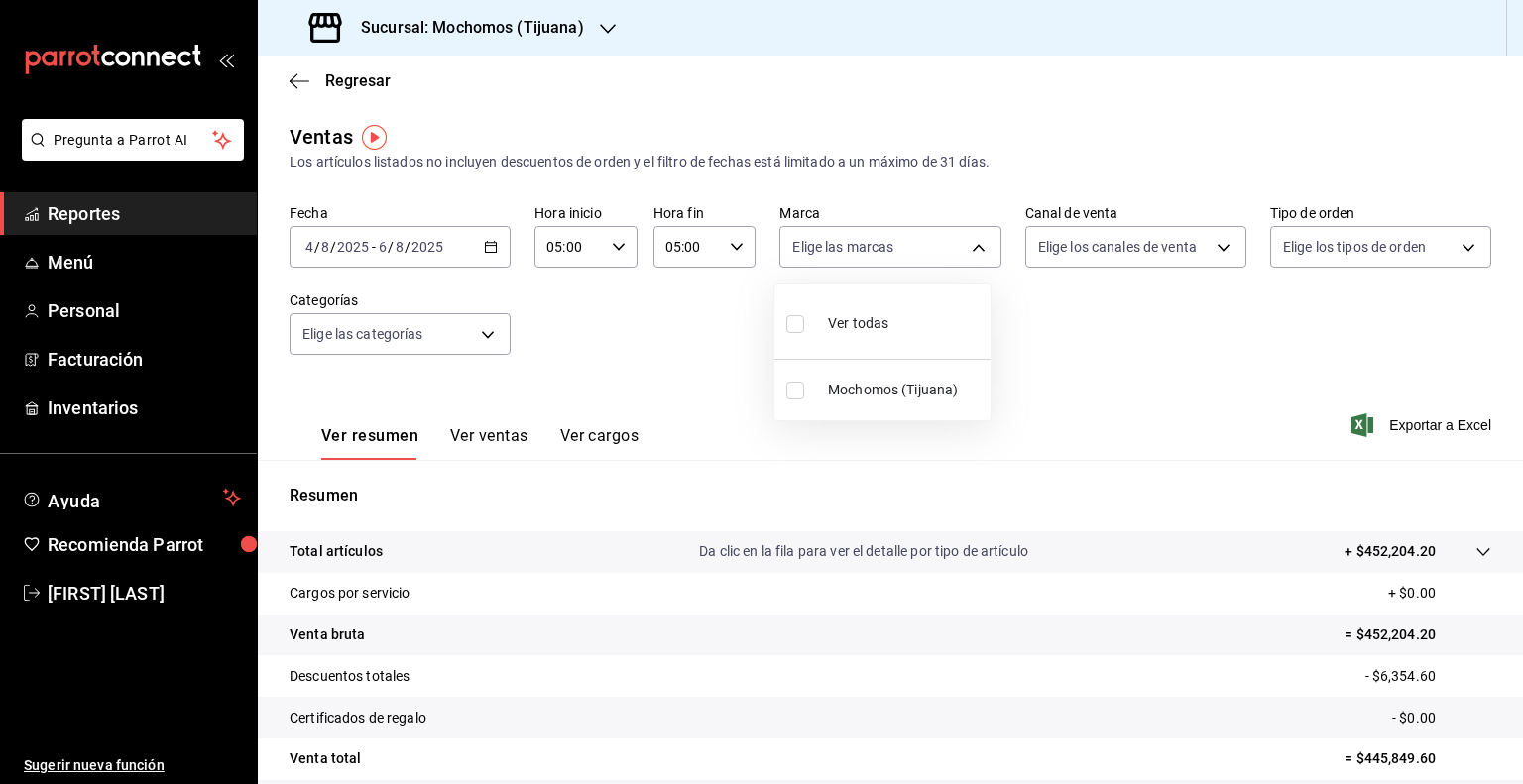 click on "Pregunta a Parrot AI Reportes   Menú   Personal   Facturación   Inventarios   Ayuda Recomienda Parrot   [FIRST] [LAST]   Sugerir nueva función   Sucursal: Mochomos ([CITY]) Regresar Ventas Los artículos listados no incluyen descuentos de orden y el filtro de fechas está limitado a un máximo de 31 días. Fecha [DATE] [DATE] - [DATE] [DATE] Hora inicio 05:00 Hora inicio Hora fin 05:00 Hora fin Marca Elige las marcas Canal de venta Elige los canales de venta Tipo de orden Elige los tipos de orden Categorías Elige las categorías Ver resumen Ver ventas Ver cargos Exportar a Excel Resumen Total artículos Da clic en la fila para ver el detalle por tipo de artículo + $452,204.20 Cargos por servicio + $0.00 Venta bruta = $452,204.20 Descuentos totales - $6,354.60 Certificados de regalo - $0.00 Venta total = $445,849.60 Impuestos - $33,025.90 Venta neta = $412,823.70 Pregunta a Parrot AI Reportes   Menú   Personal   Facturación   Inventarios   Ayuda Recomienda Parrot   [FIRST] [LAST]" at bounding box center [762, 392] 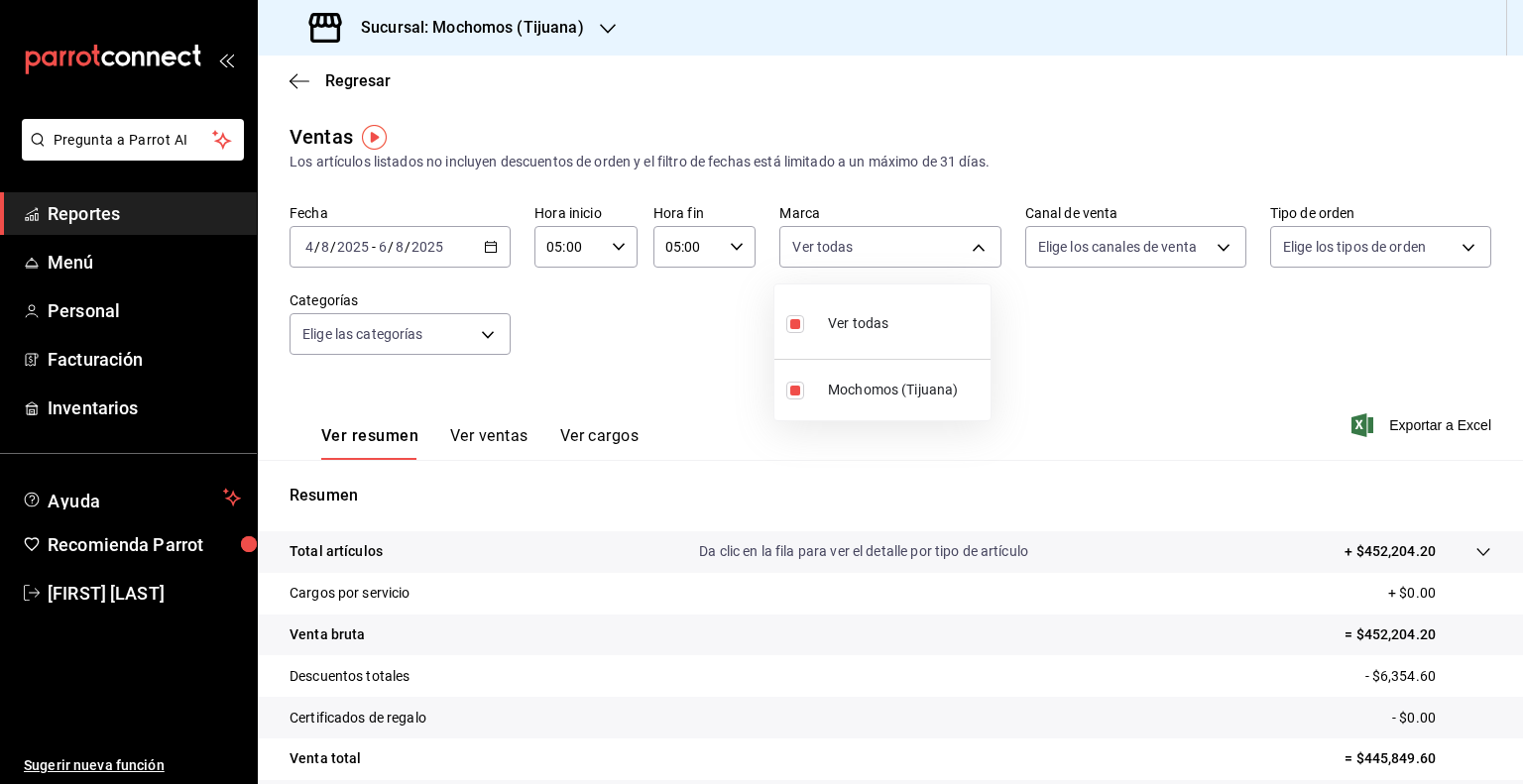 click at bounding box center (762, 392) 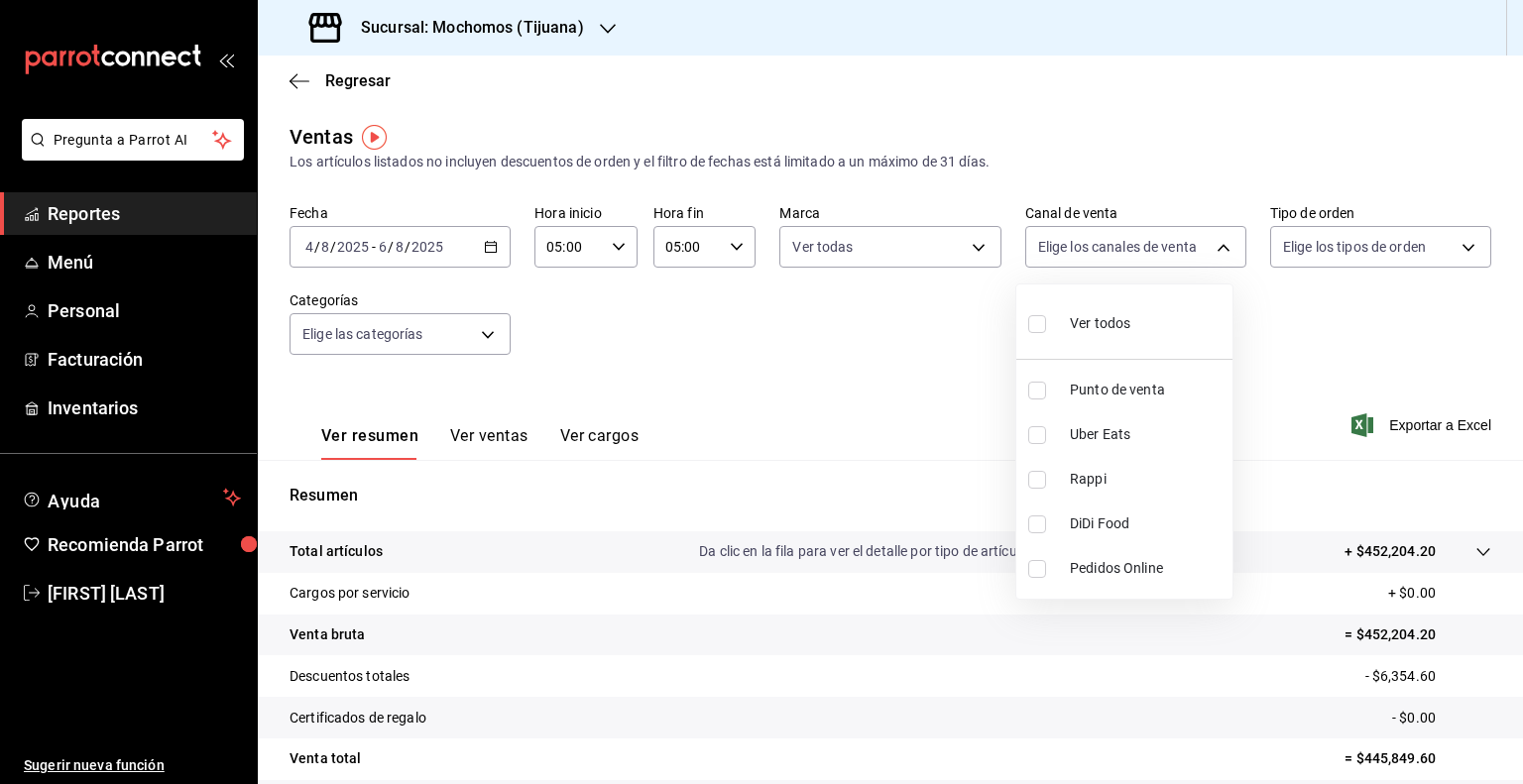 click on "Pregunta a Parrot AI Reportes   Menú   Personal   Facturación   Inventarios   Ayuda Recomienda Parrot   [FIRST] [LAST]   Sugerir nueva función   Sucursal: Mochomos ([CITY]) Regresar Ventas Los artículos listados no incluyen descuentos de orden y el filtro de fechas está limitado a un máximo de 31 días. Fecha [DATE] [DATE] - [DATE] [DATE] Hora inicio 05:00 Hora inicio Hora fin 05:00 Hora fin Marca Ver todas c300ab0f-4e96-434a-ab79-9fec8b673c9f Canal de venta Elige los canales de venta Tipo de orden Elige los tipos de orden Categorías Elige las categorías Ver resumen Ver ventas Ver cargos Exportar a Excel Resumen Total artículos Da clic en la fila para ver el detalle por tipo de artículo + $452,204.20 Cargos por servicio + $0.00 Venta bruta = $452,204.20 Descuentos totales - $6,354.60 Certificados de regalo - $0.00 Venta total = $445,849.60 Impuestos - $33,025.90 Venta neta = $412,823.70 Pregunta a Parrot AI Reportes   Menú   Personal   Facturación   Inventarios   Ayuda" at bounding box center (762, 392) 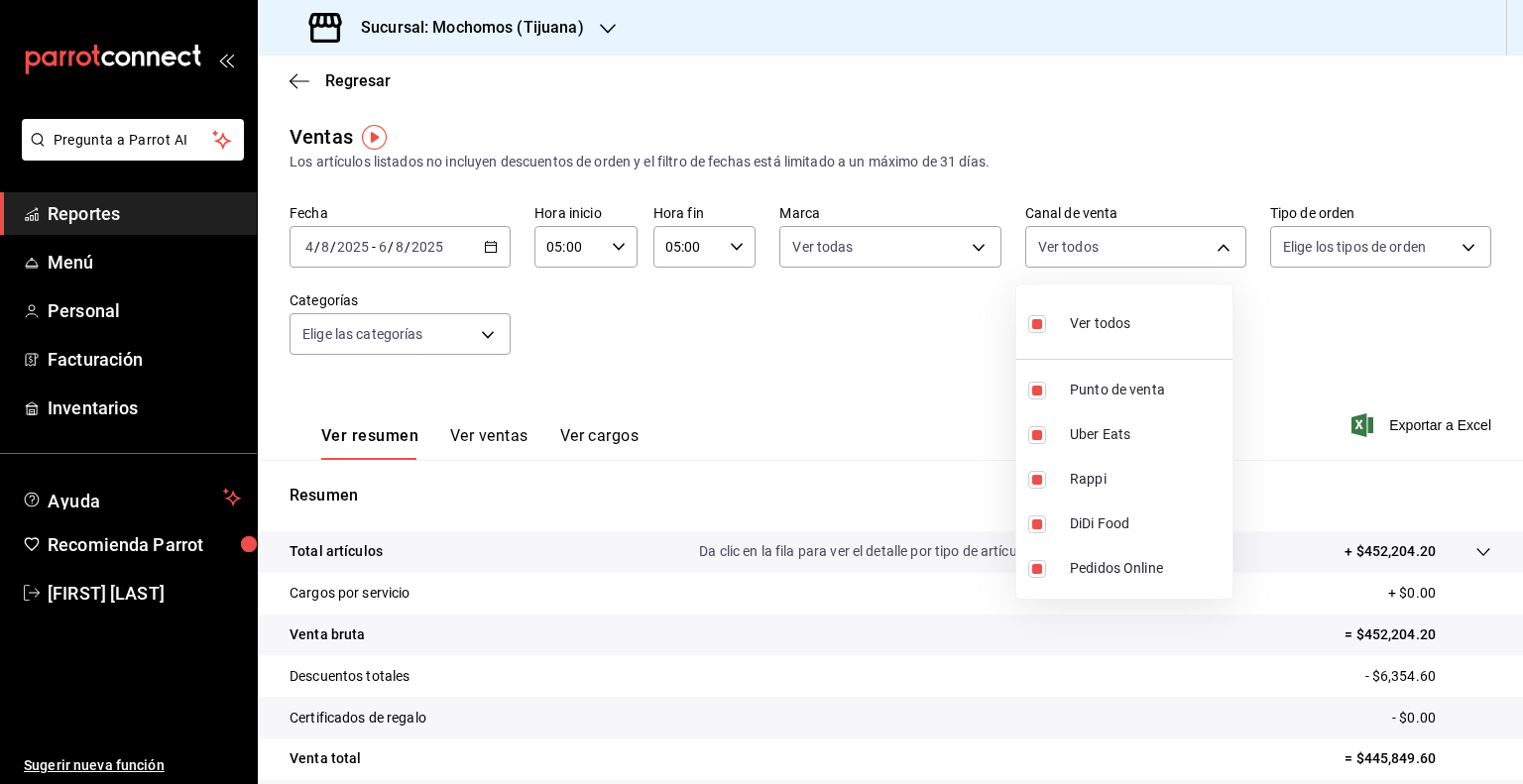 click at bounding box center (762, 392) 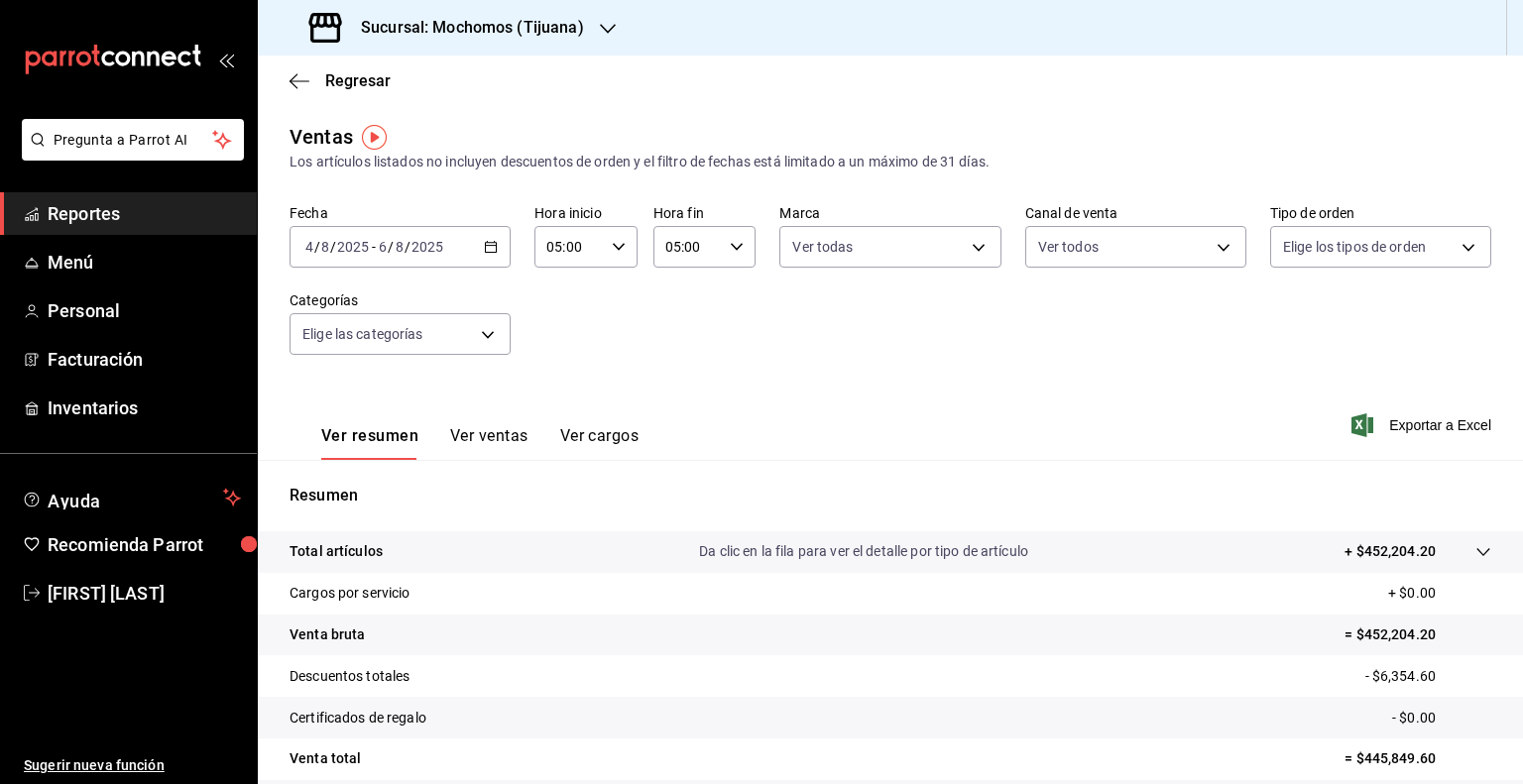 click on "Pregunta a Parrot AI Reportes   Menú   Personal   Facturación   Inventarios   Ayuda Recomienda Parrot   [FIRST] [LAST]   Sugerir nueva función   Sucursal: Mochomos ([CITY]) Regresar Ventas Los artículos listados no incluyen descuentos de orden y el filtro de fechas está limitado a un máximo de 31 días. Fecha [DATE] [DATE] - [DATE] [DATE] Hora inicio 05:00 Hora inicio Hora fin 05:00 Hora fin Marca Ver todas c300ab0f-4e96-434a-ab79-9fec8b673c9f Canal de venta Ver todos PARROT,UBER_EATS,RAPPI,DIDI_FOOD,ONLINE Tipo de orden Elige los tipos de orden Categorías Elige las categorías Ver resumen Ver ventas Ver cargos Exportar a Excel Resumen Total artículos Da clic en la fila para ver el detalle por tipo de artículo + $452,204.20 Cargos por servicio + $0.00 Venta bruta = $452,204.20 Descuentos totales - $6,354.60 Certificados de regalo - $0.00 Venta total = $445,849.60 Impuestos - $33,025.90 Venta neta = $412,823.70 Pregunta a Parrot AI Reportes   Menú   Personal   Facturación" at bounding box center (762, 392) 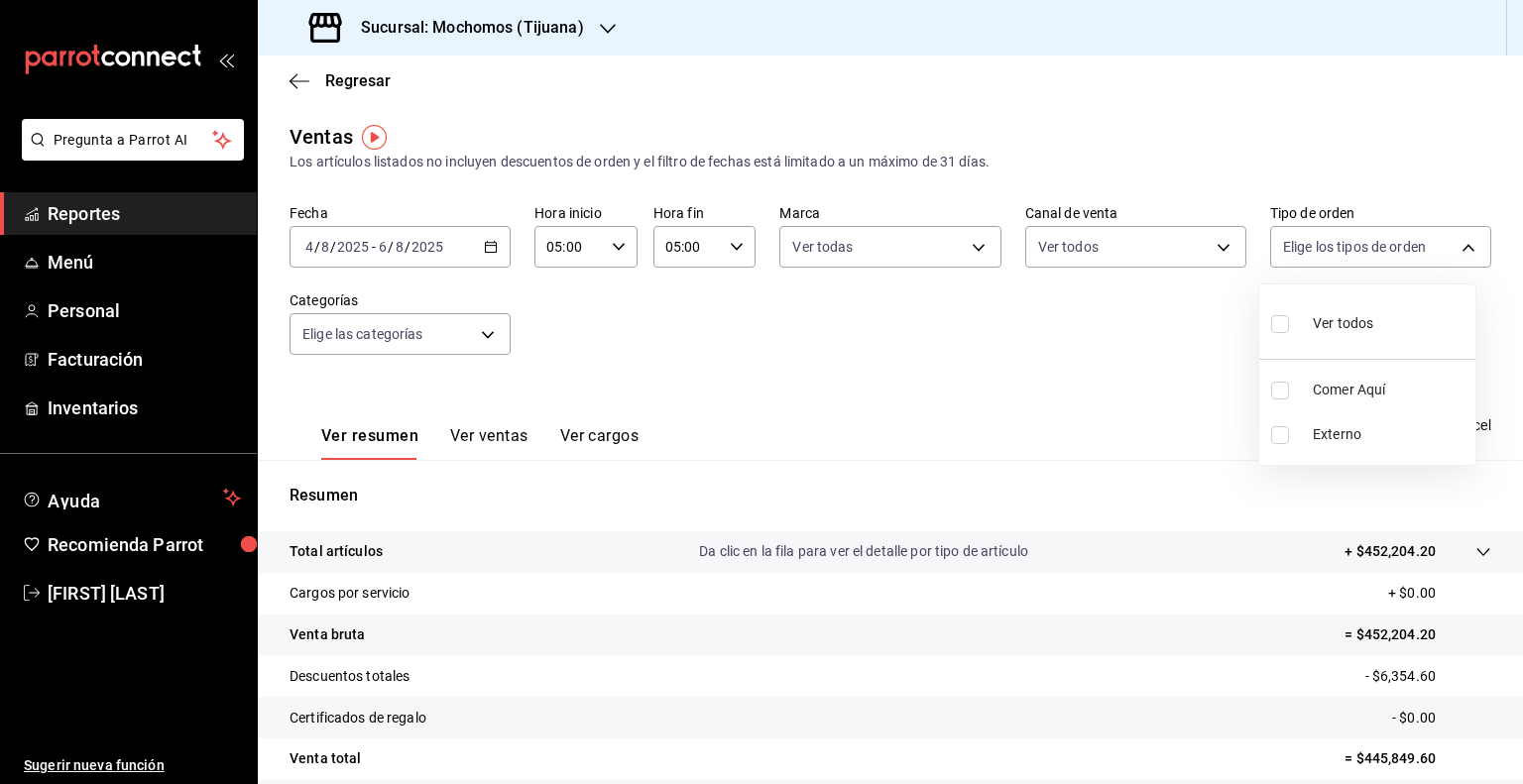 click at bounding box center [1284, 323] 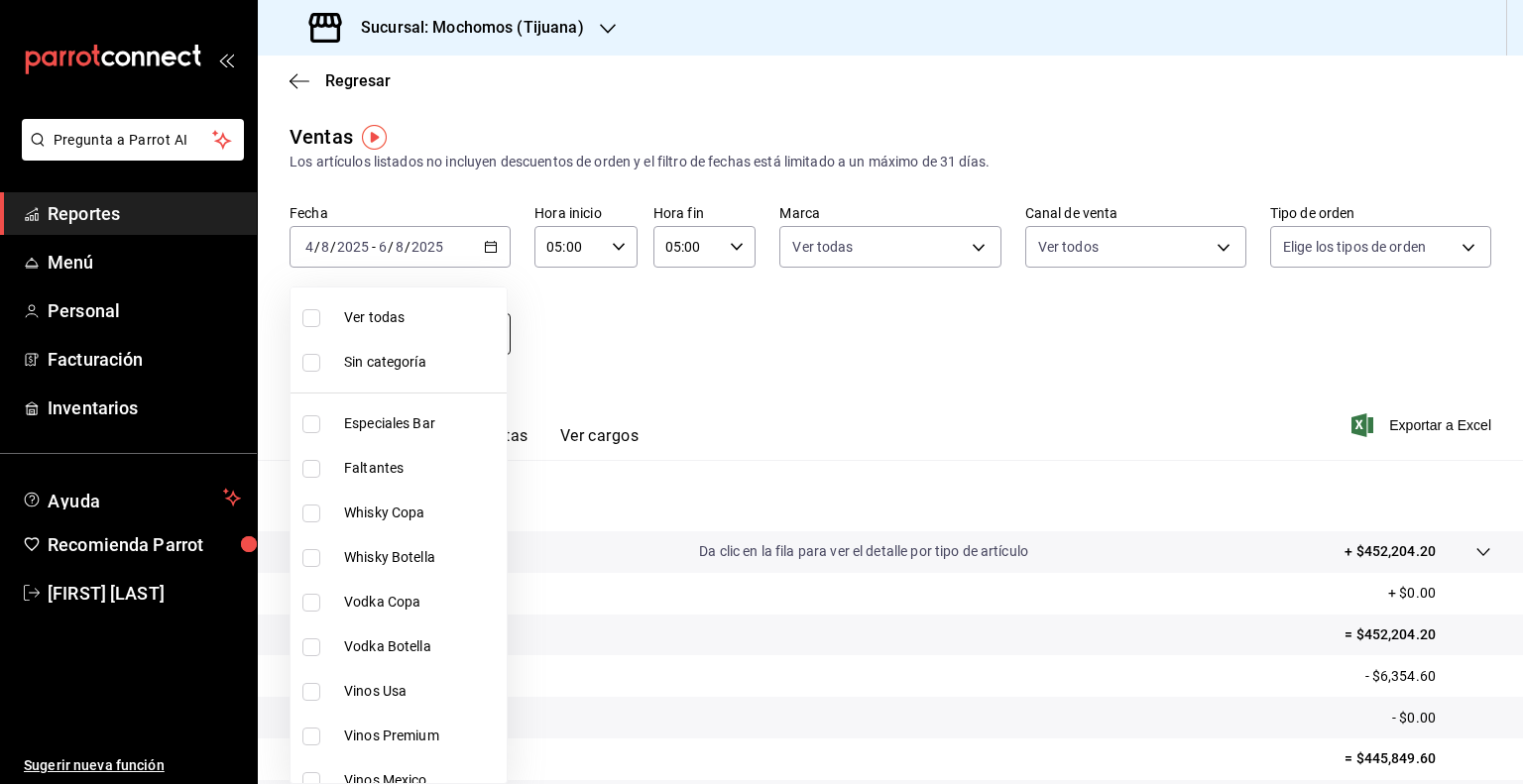 click on "Pregunta a Parrot AI Reportes   Menú   Personal   Facturación   Inventarios   Ayuda Recomienda Parrot   [FIRST] [LAST]   Sugerir nueva función   Sucursal: Mochomos ([CITY]) Regresar Ventas Los artículos listados no incluyen descuentos de orden y el filtro de fechas está limitado a un máximo de 31 días. Fecha [DATE] [DATE] - [DATE] [DATE] Hora inicio 05:00 Hora inicio Hora fin 05:00 Hora fin Marca Ver todas c300ab0f-4e96-434a-ab79-9fec8b673c9f Canal de venta Ver todos PARROT,UBER_EATS,RAPPI,DIDI_FOOD,ONLINE Tipo de orden Elige los tipos de orden Categorías Elige las categorías Ver resumen Ver ventas Ver cargos Exportar a Excel Resumen Total artículos Da clic en la fila para ver el detalle por tipo de artículo + $452,204.20 Cargos por servicio + $0.00 Venta bruta = $452,204.20 Descuentos totales - $6,354.60 Certificados de regalo - $0.00 Venta total = $445,849.60 Impuestos - $33,025.90 Venta neta = $412,823.70 Pregunta a Parrot AI Reportes   Menú   Personal   Facturación" at bounding box center [762, 392] 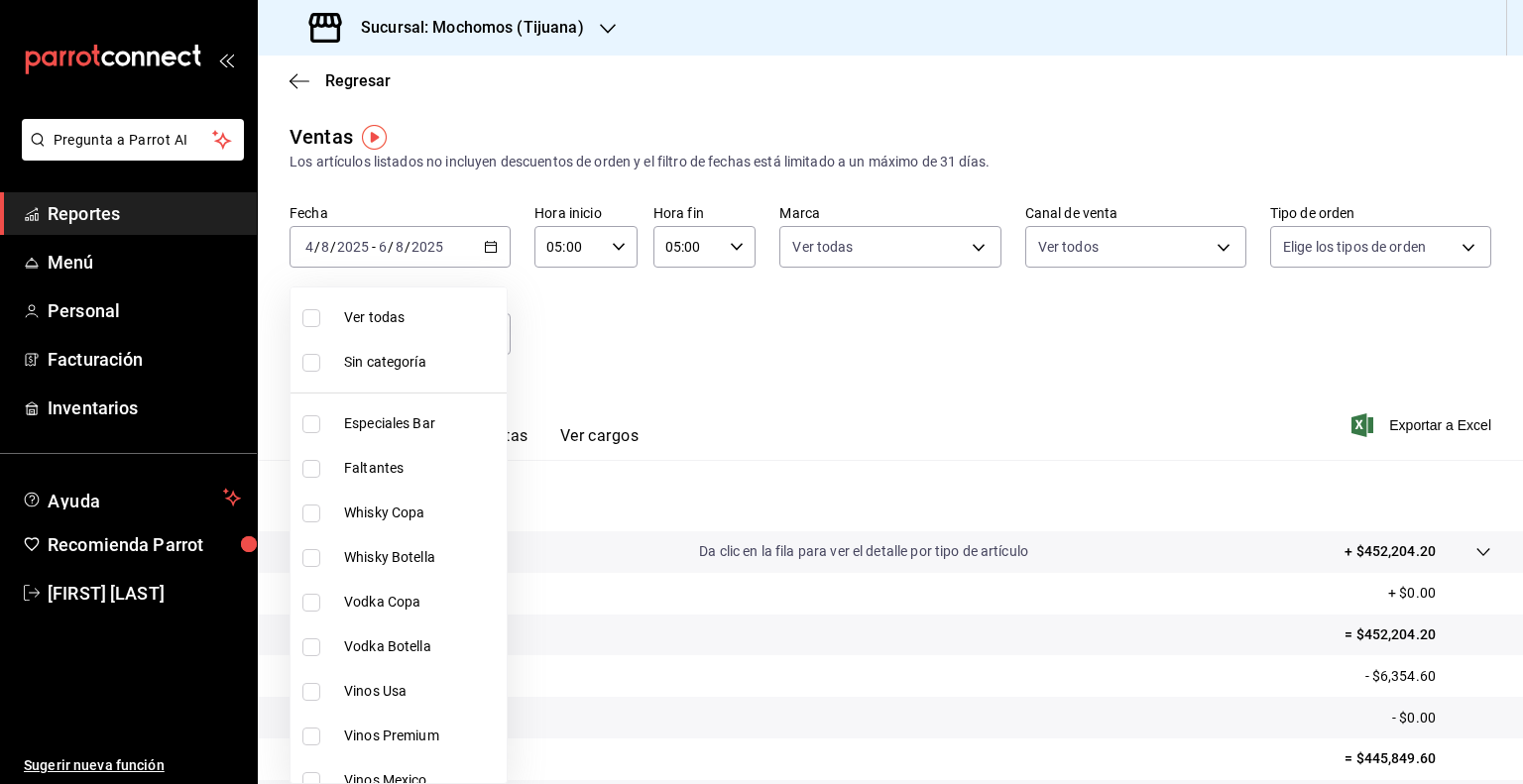 click at bounding box center (762, 392) 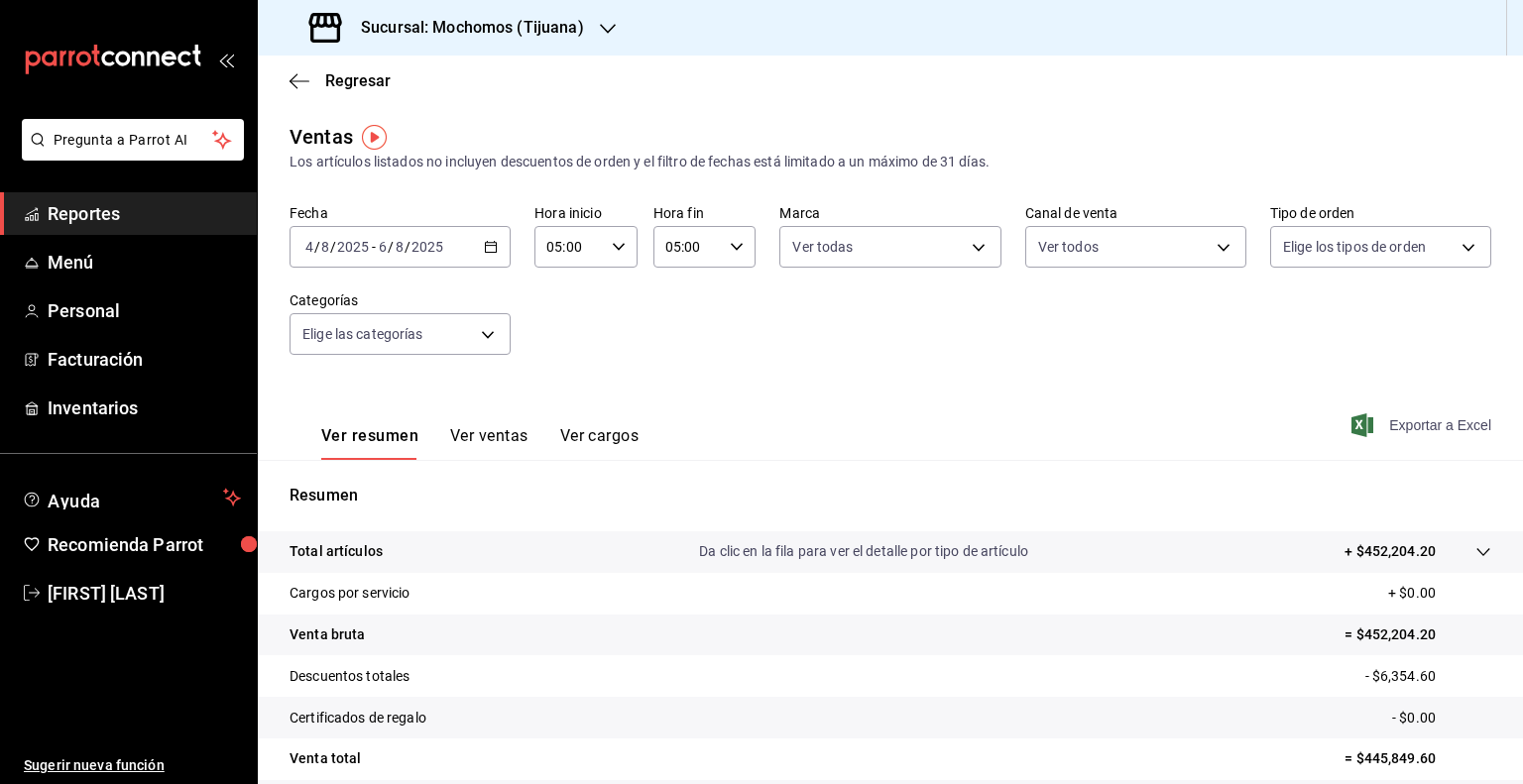 click on "Exportar a Excel" at bounding box center (1423, 425) 